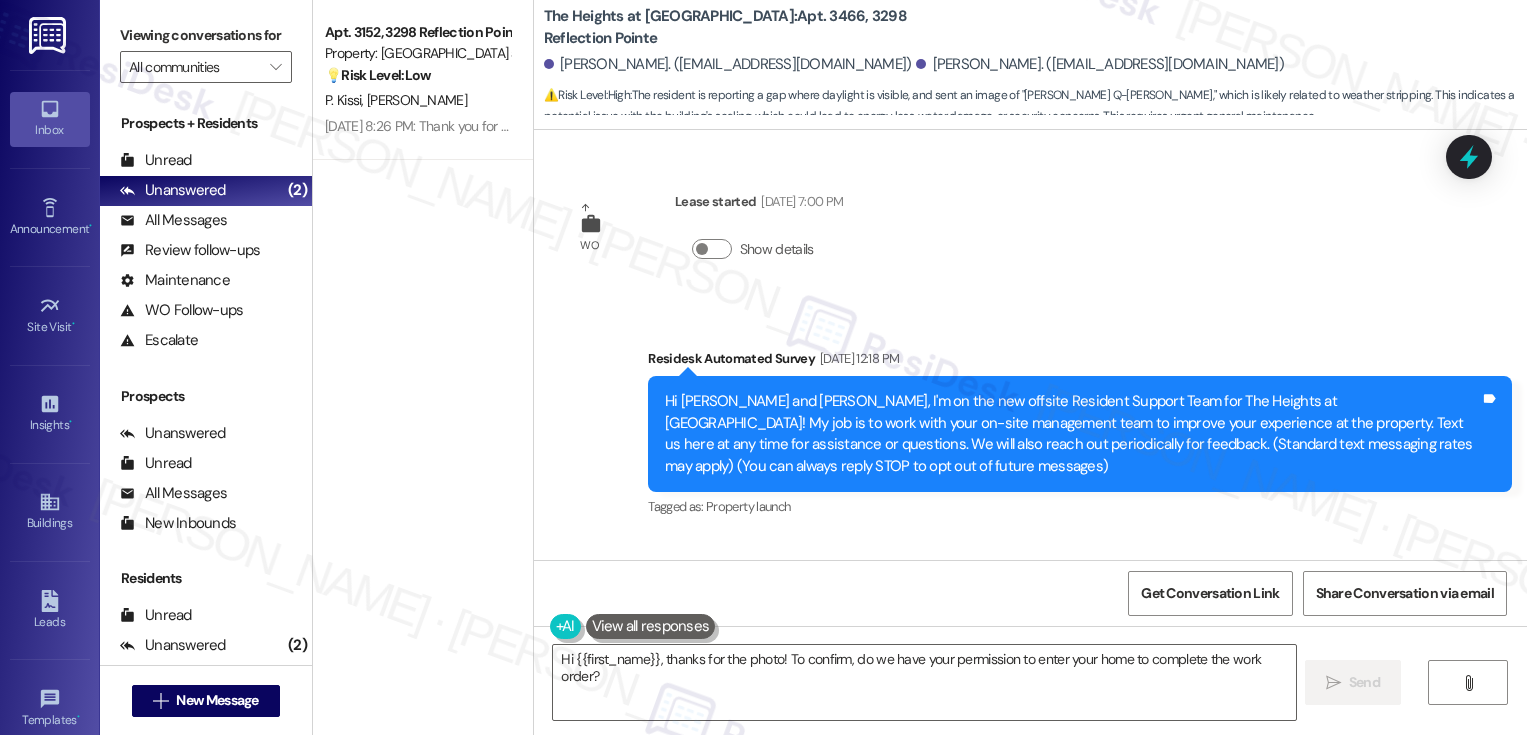 scroll, scrollTop: 0, scrollLeft: 0, axis: both 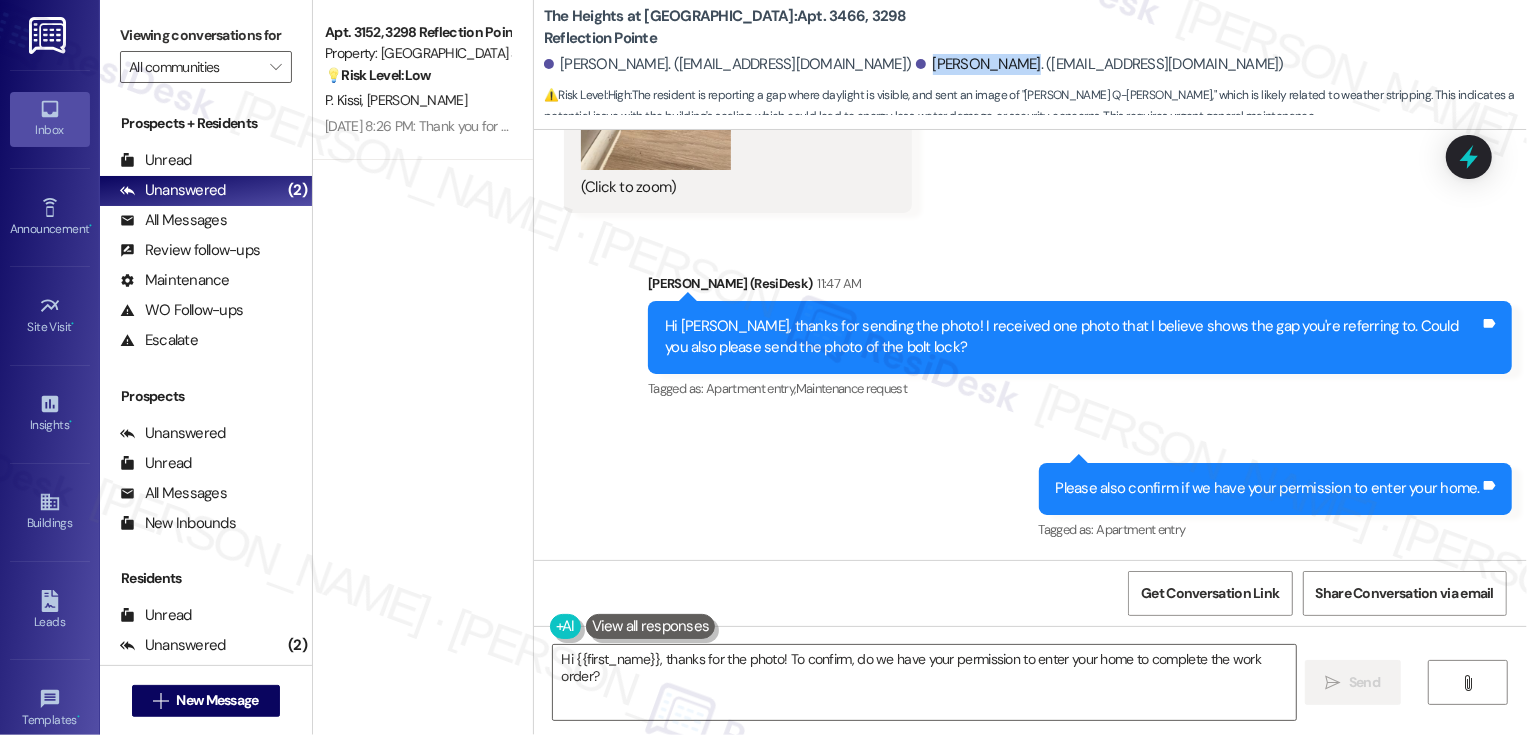 drag, startPoint x: 876, startPoint y: 60, endPoint x: 975, endPoint y: 66, distance: 99.18165 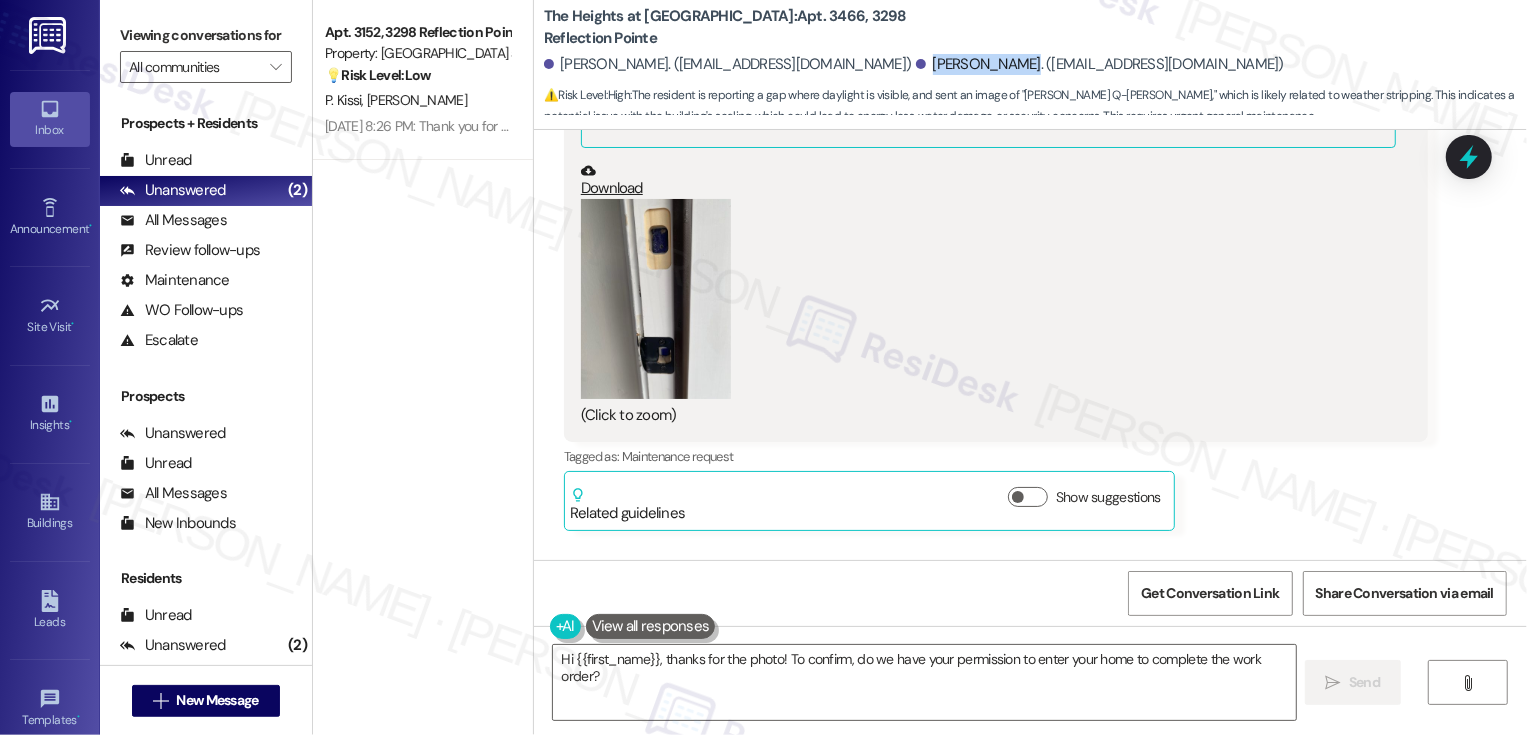 scroll, scrollTop: 3880, scrollLeft: 0, axis: vertical 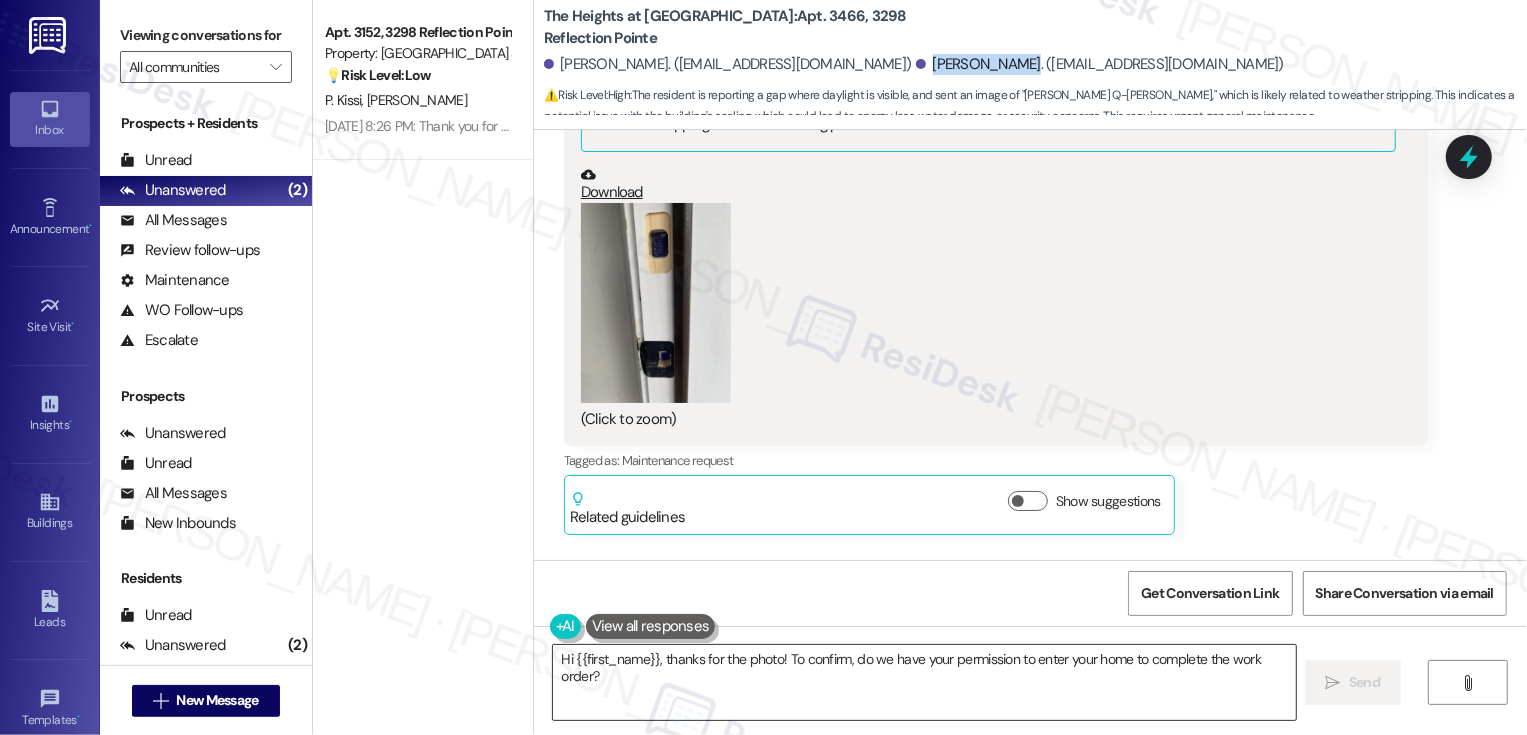 click on "Hi {{first_name}}, thanks for the photo! To confirm, do we have your permission to enter your home to complete the work order?" at bounding box center (924, 682) 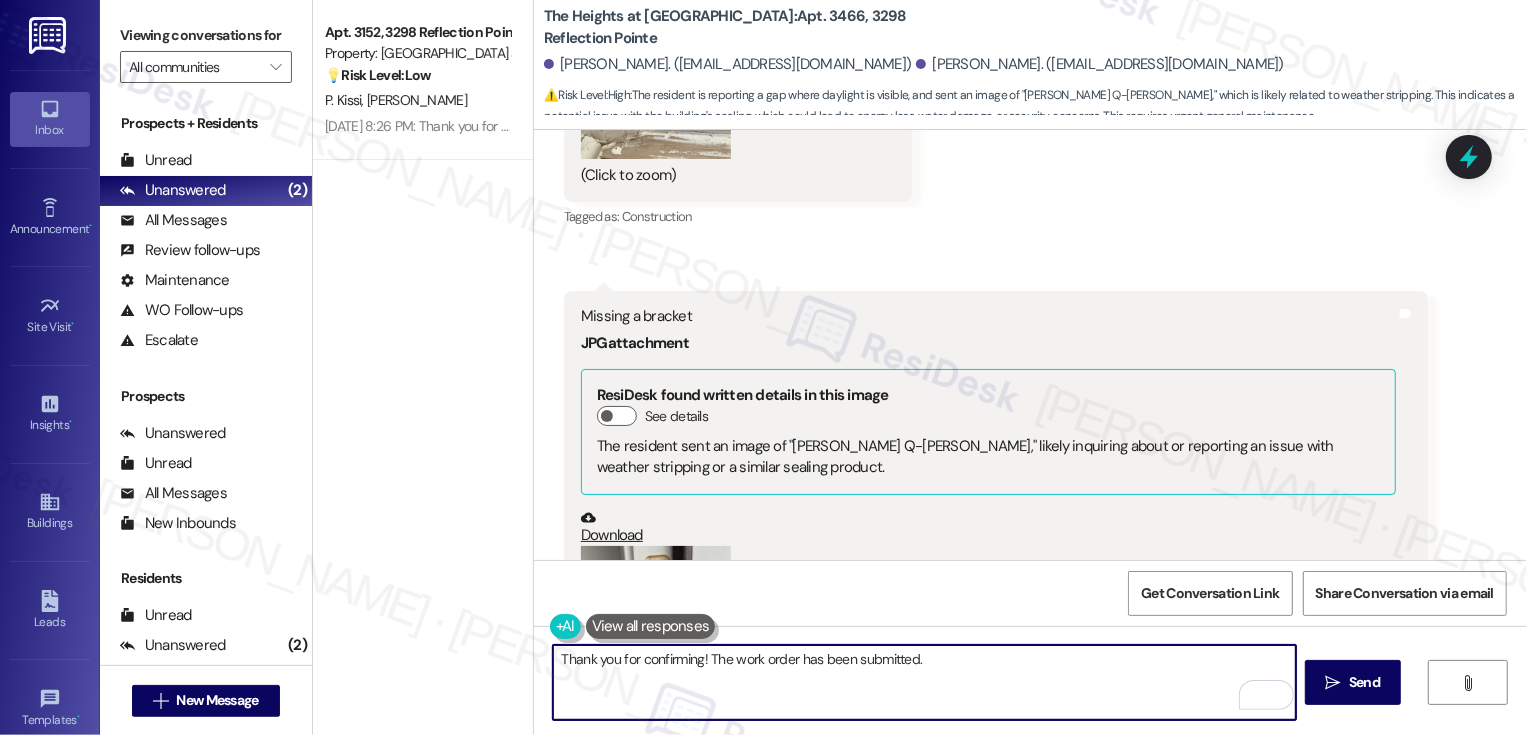 scroll, scrollTop: 4175, scrollLeft: 0, axis: vertical 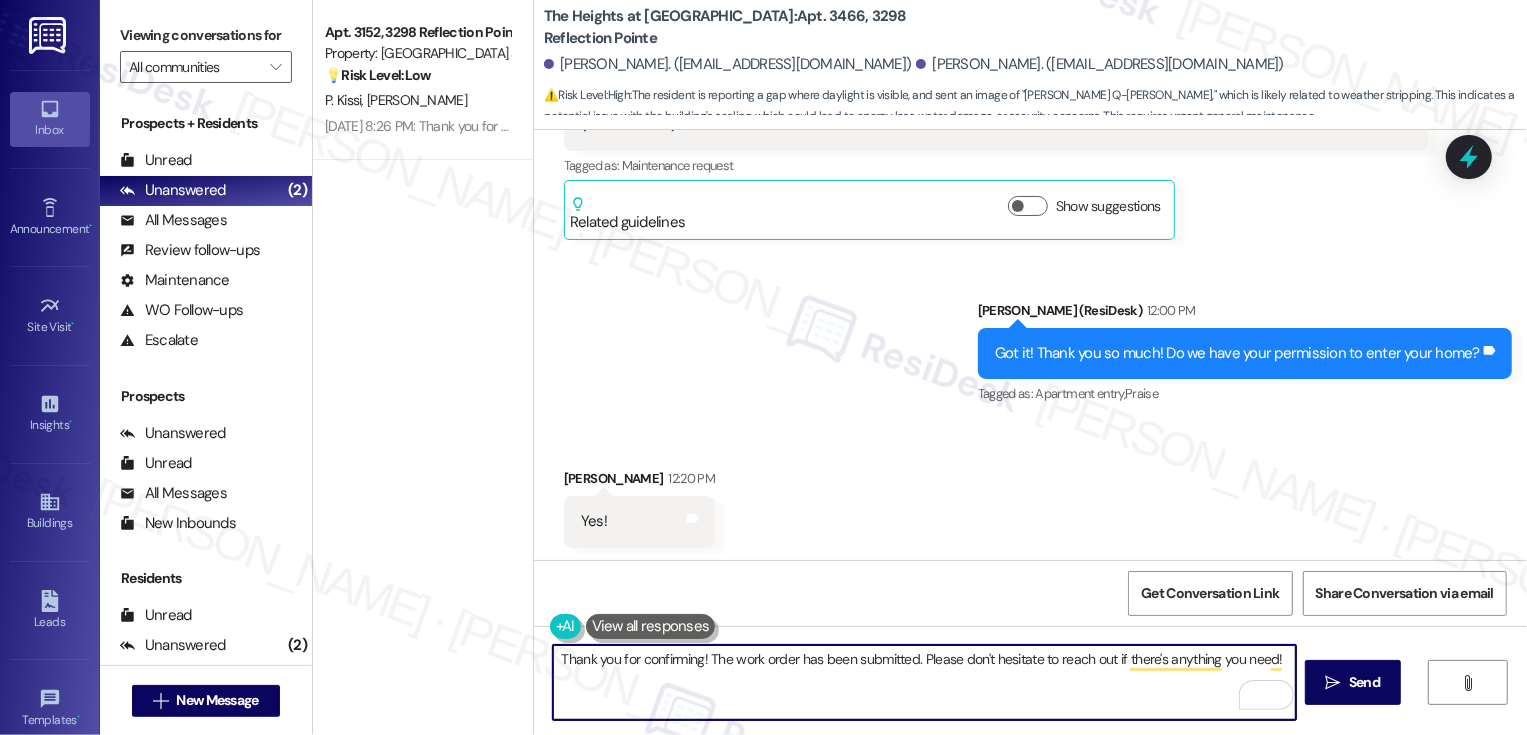 click on "Thank you for confirming! The work order has been submitted. Please don't hesitate to reach out if there's anything you need!" at bounding box center (924, 682) 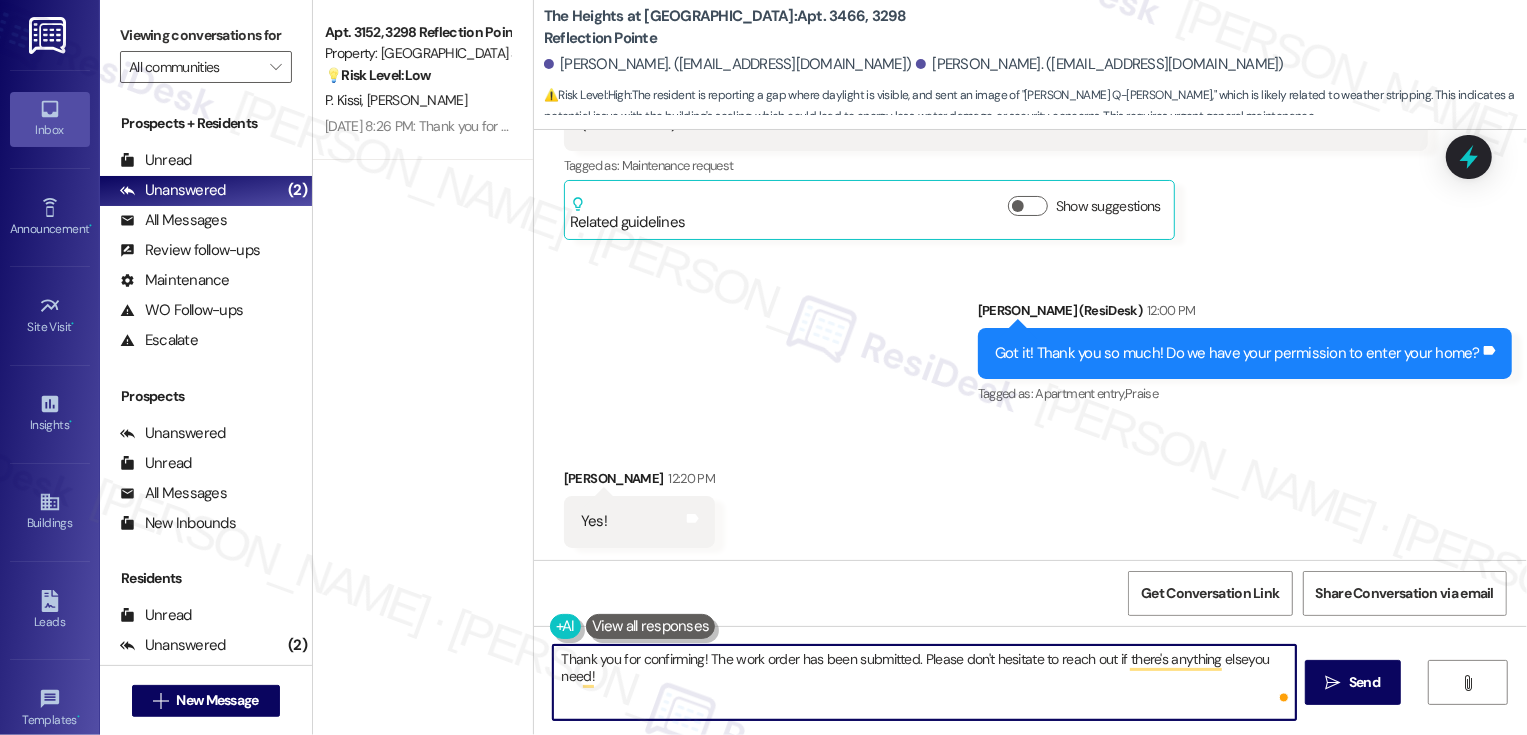 type on "Thank you for confirming! The work order has been submitted. Please don't hesitate to reach out if there's anything else you need!" 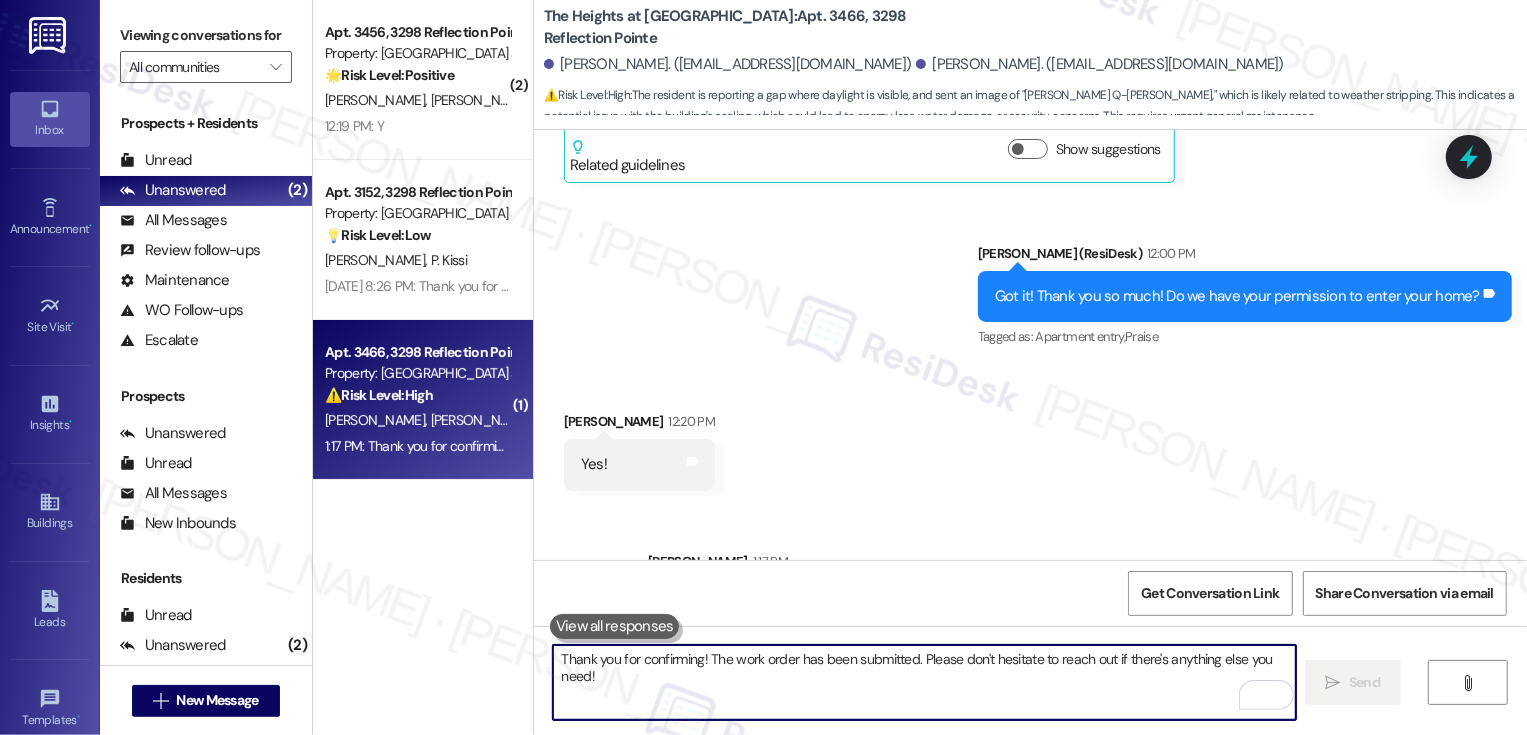 scroll, scrollTop: 4314, scrollLeft: 0, axis: vertical 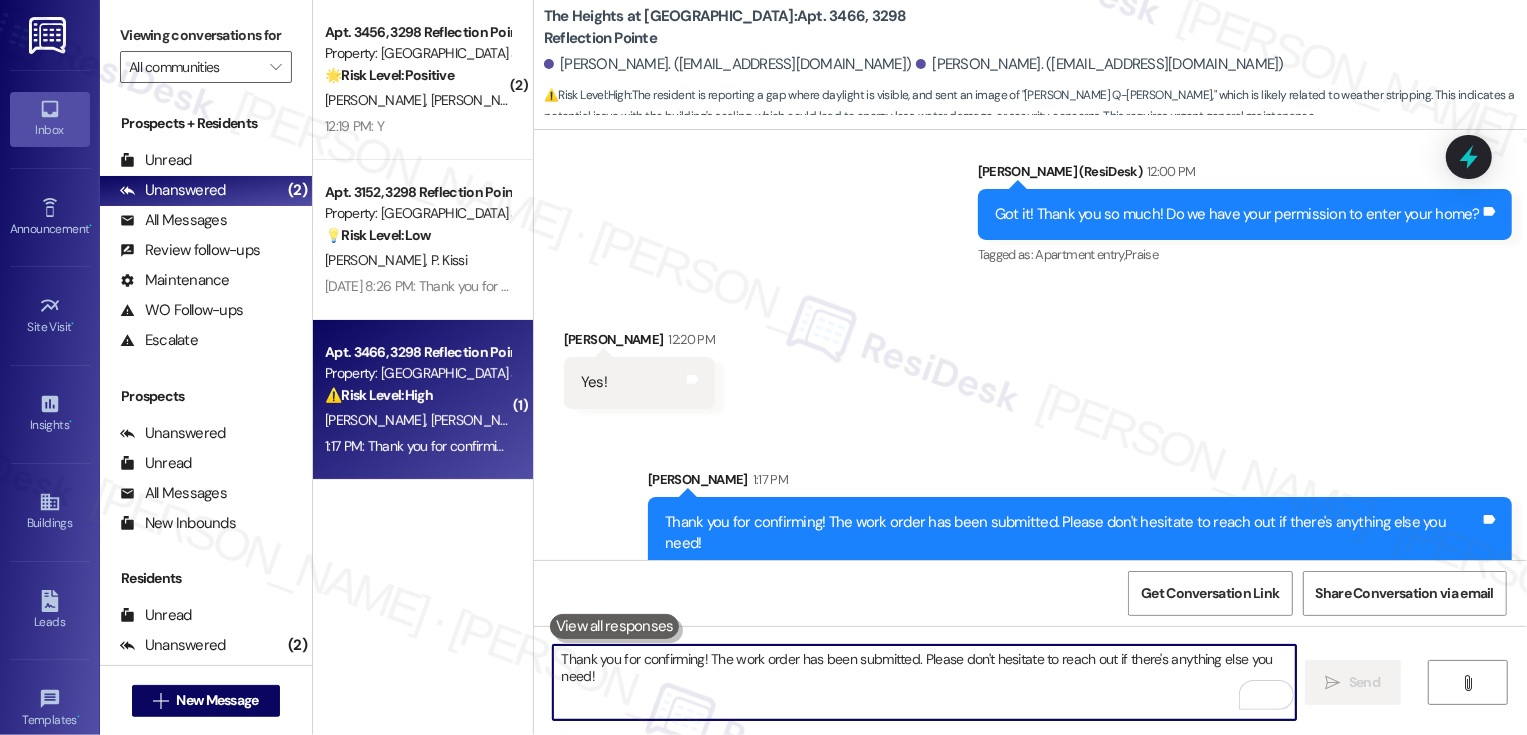 type 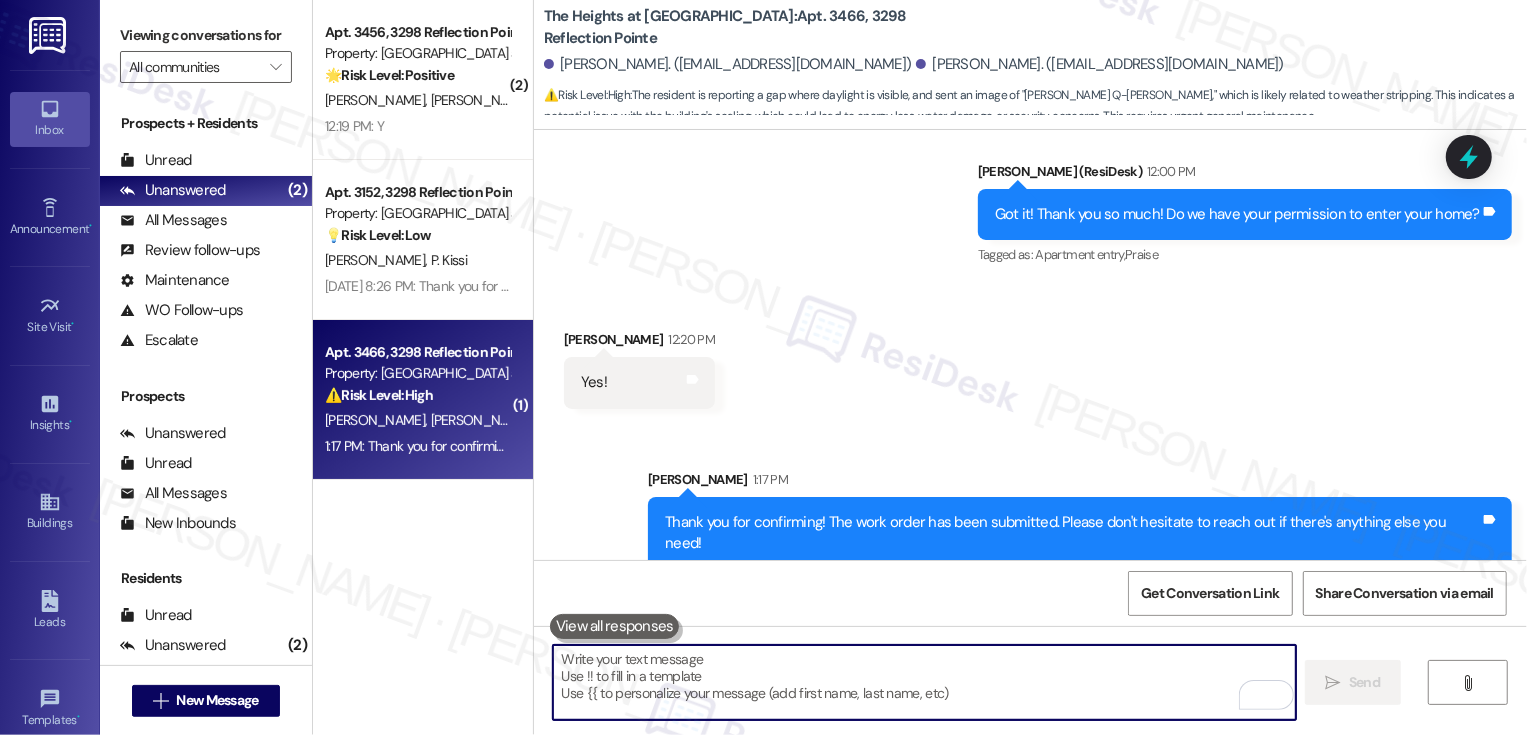 click on "Received via SMS [PERSON_NAME] 12:20 PM Yes! Tags and notes" at bounding box center (1030, 353) 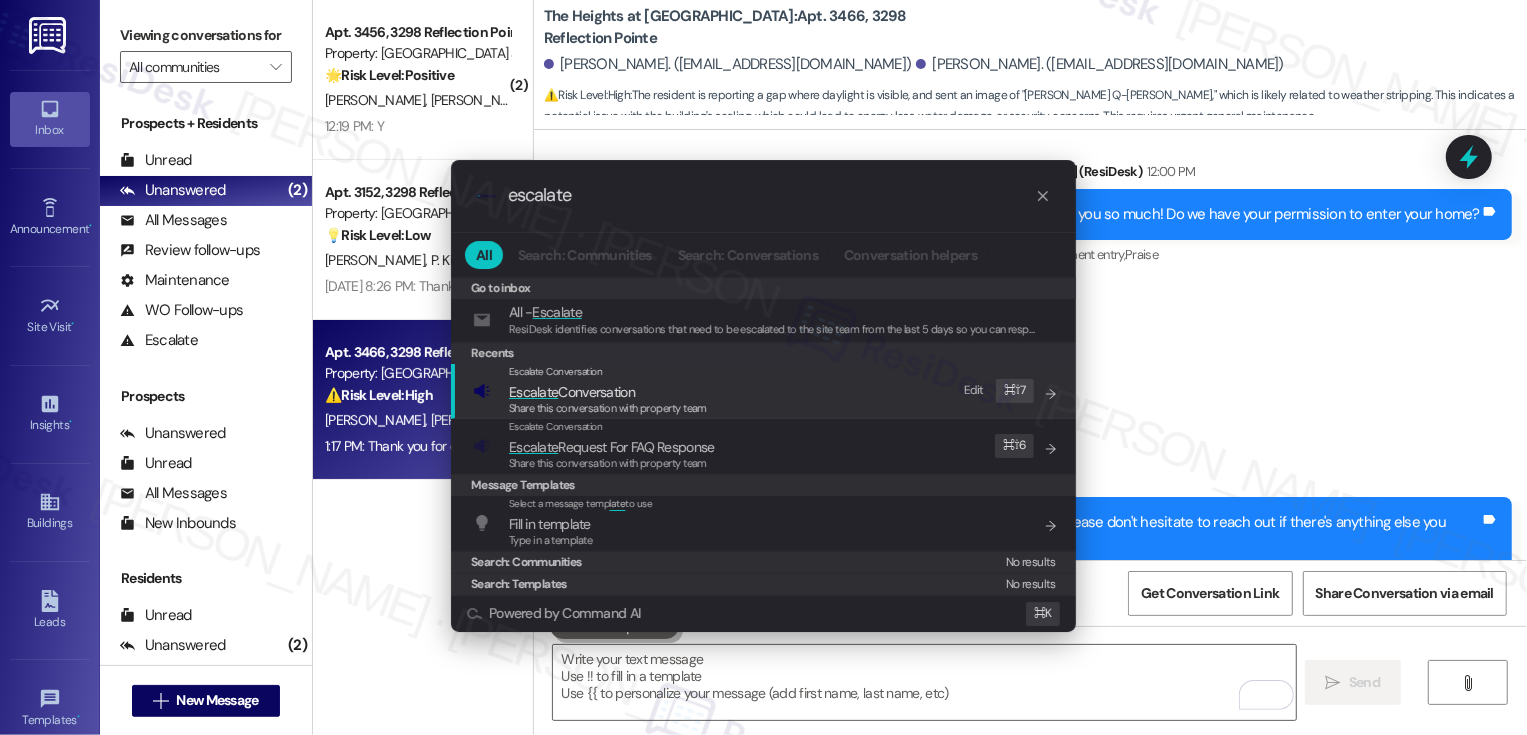 type on "escalate" 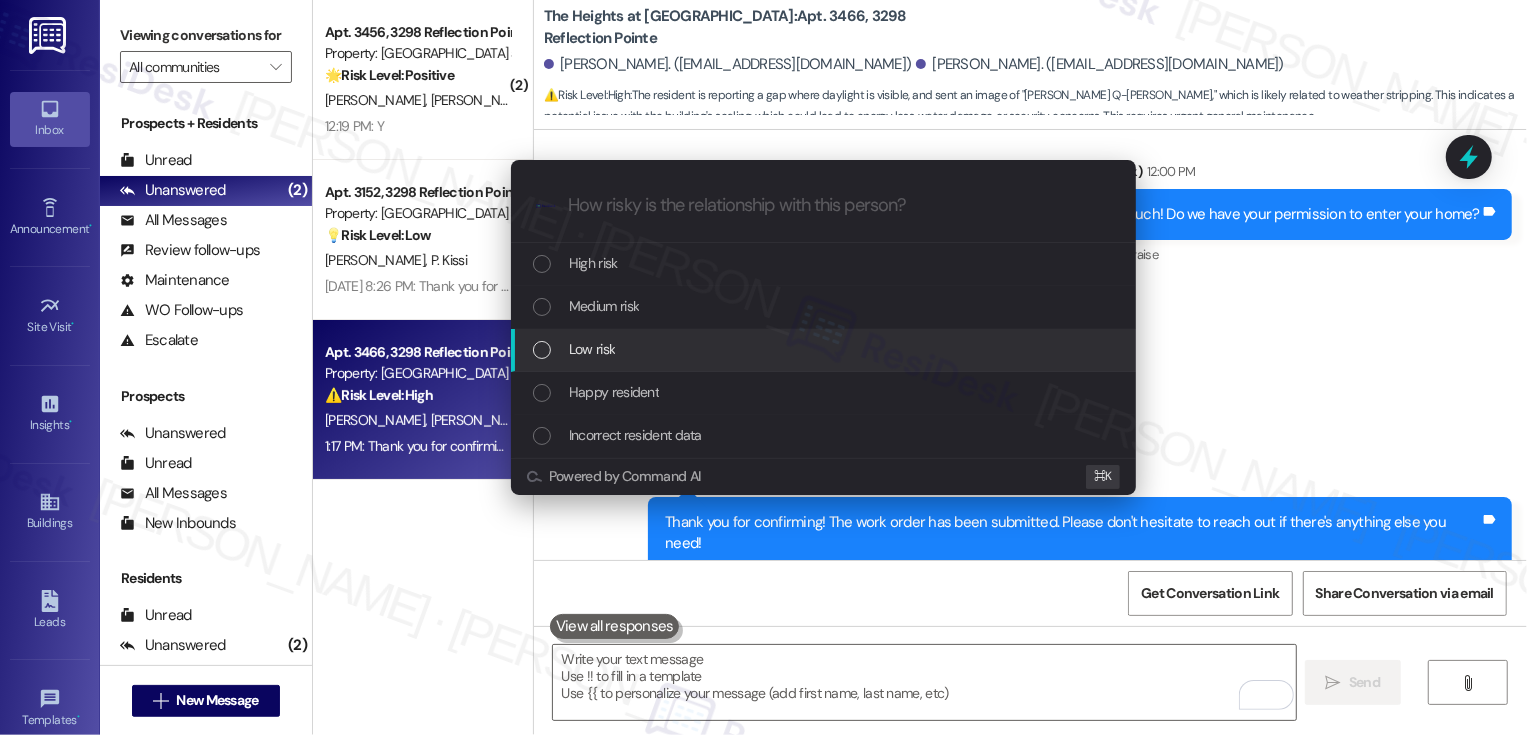 click on "Low risk" at bounding box center (592, 349) 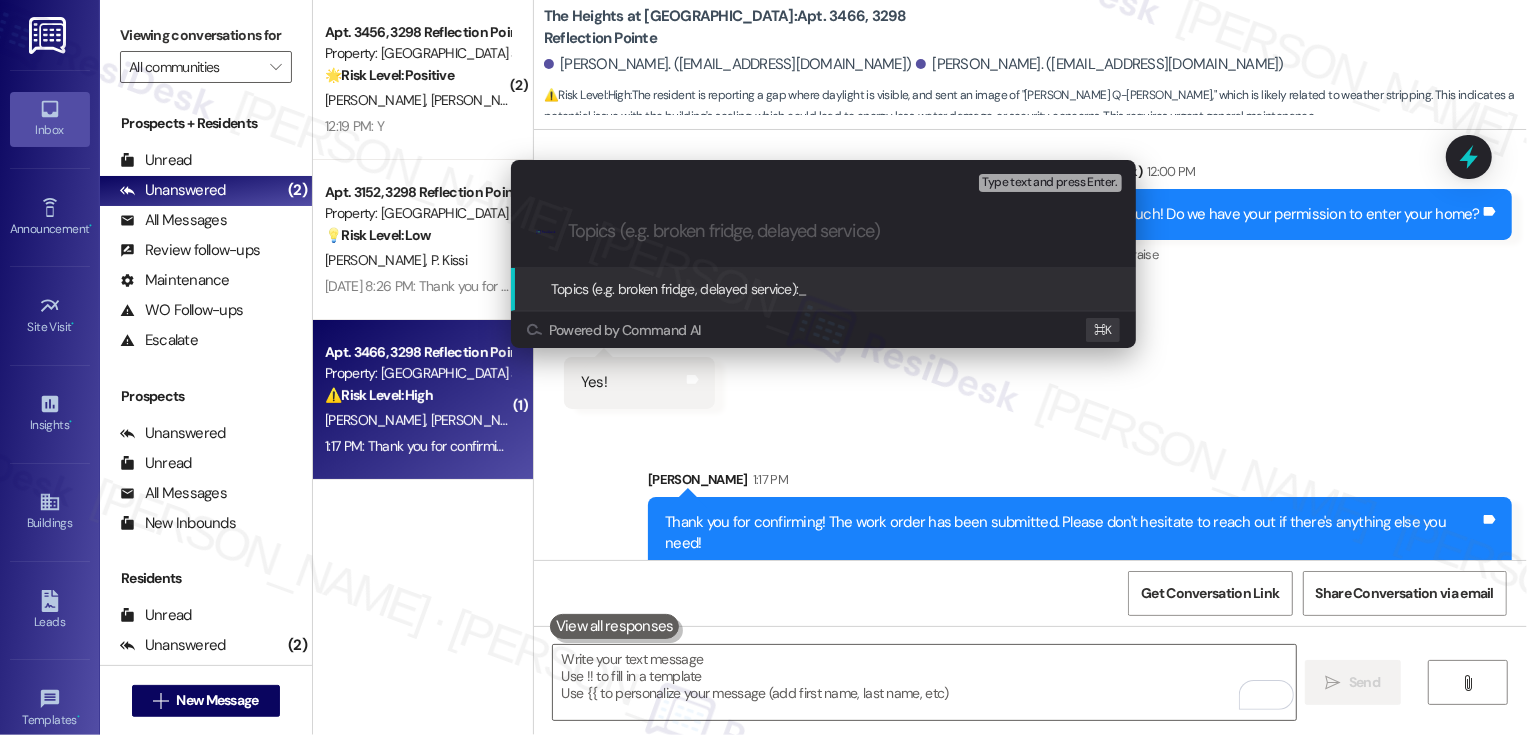 paste on "Service Request #64698" 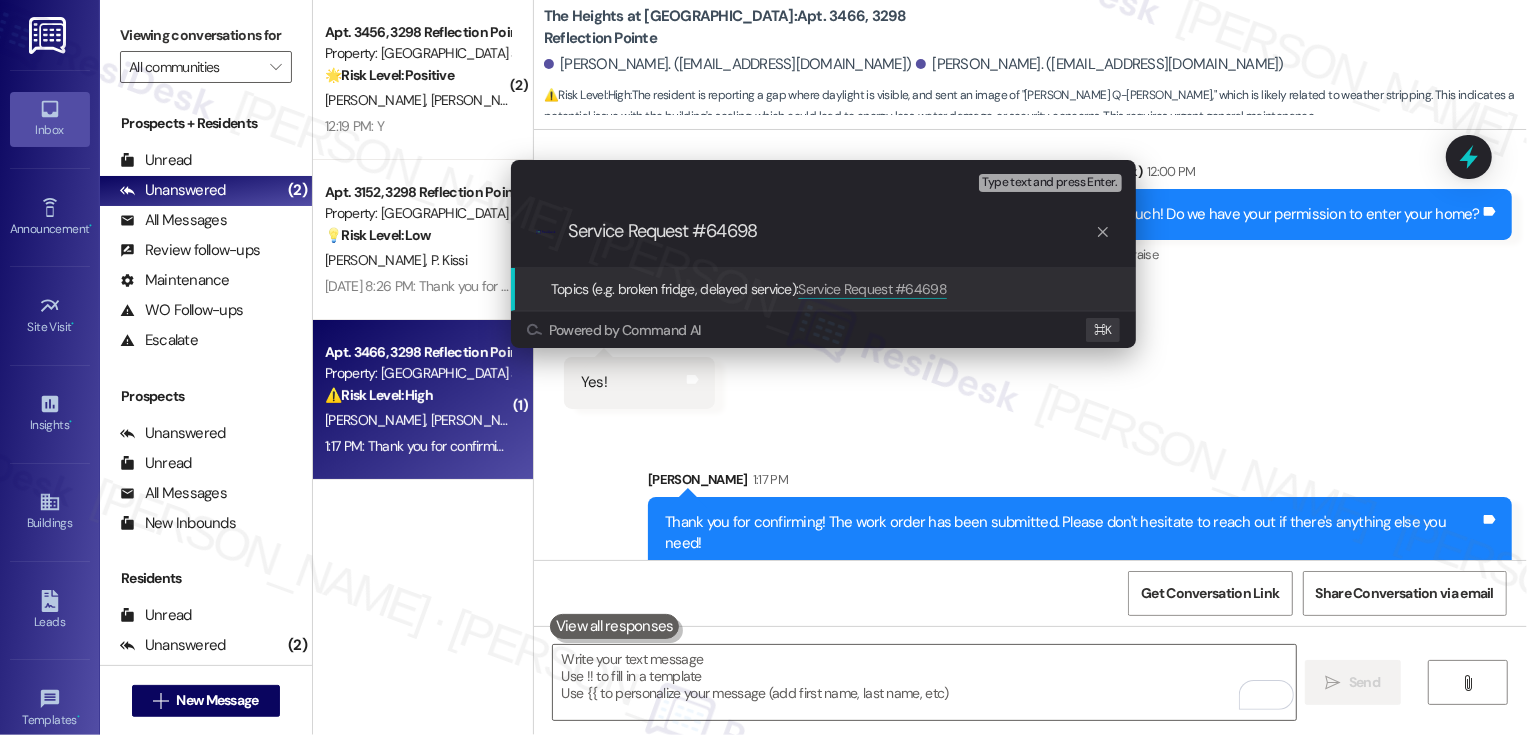 click on "Service Request #64698" at bounding box center [831, 231] 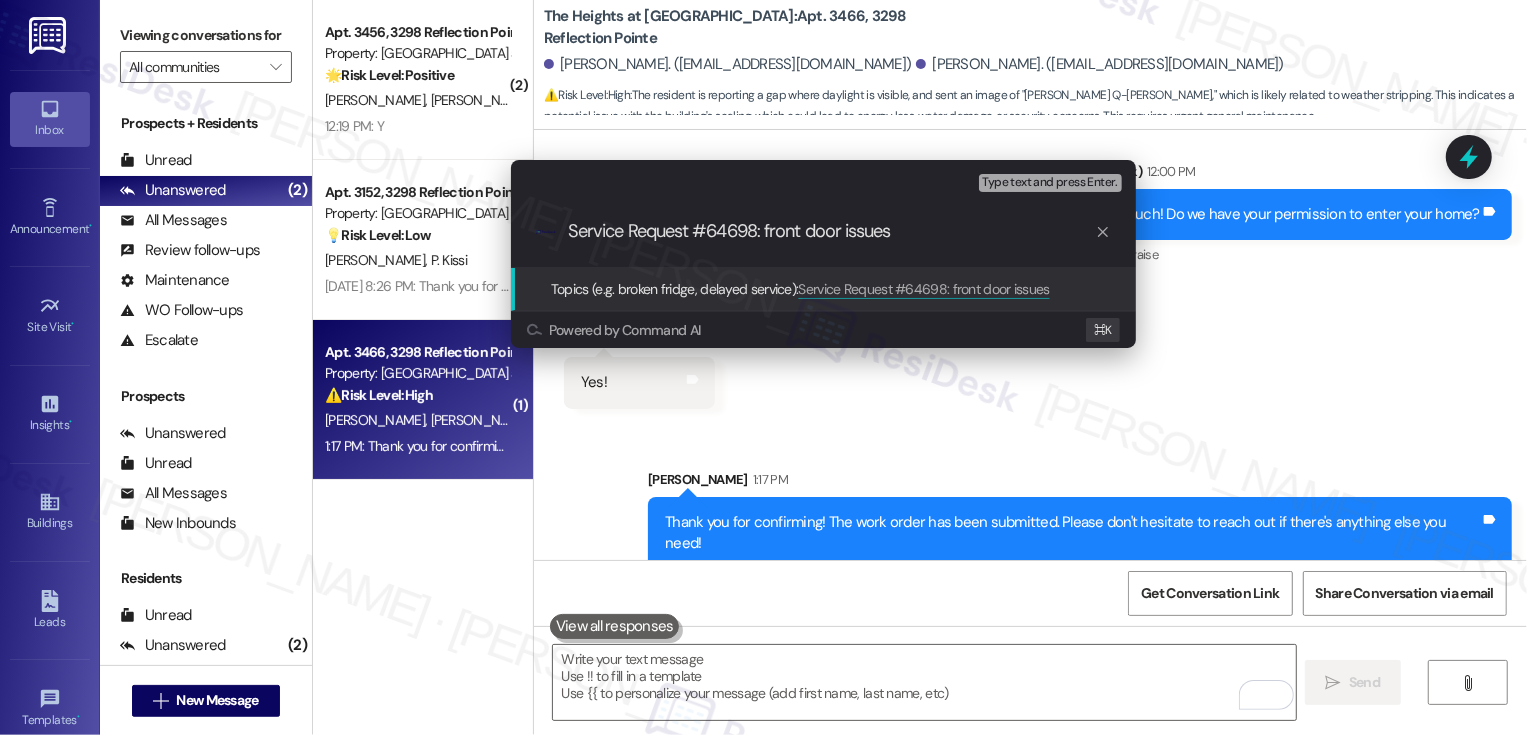 drag, startPoint x: 765, startPoint y: 231, endPoint x: 455, endPoint y: 229, distance: 310.00644 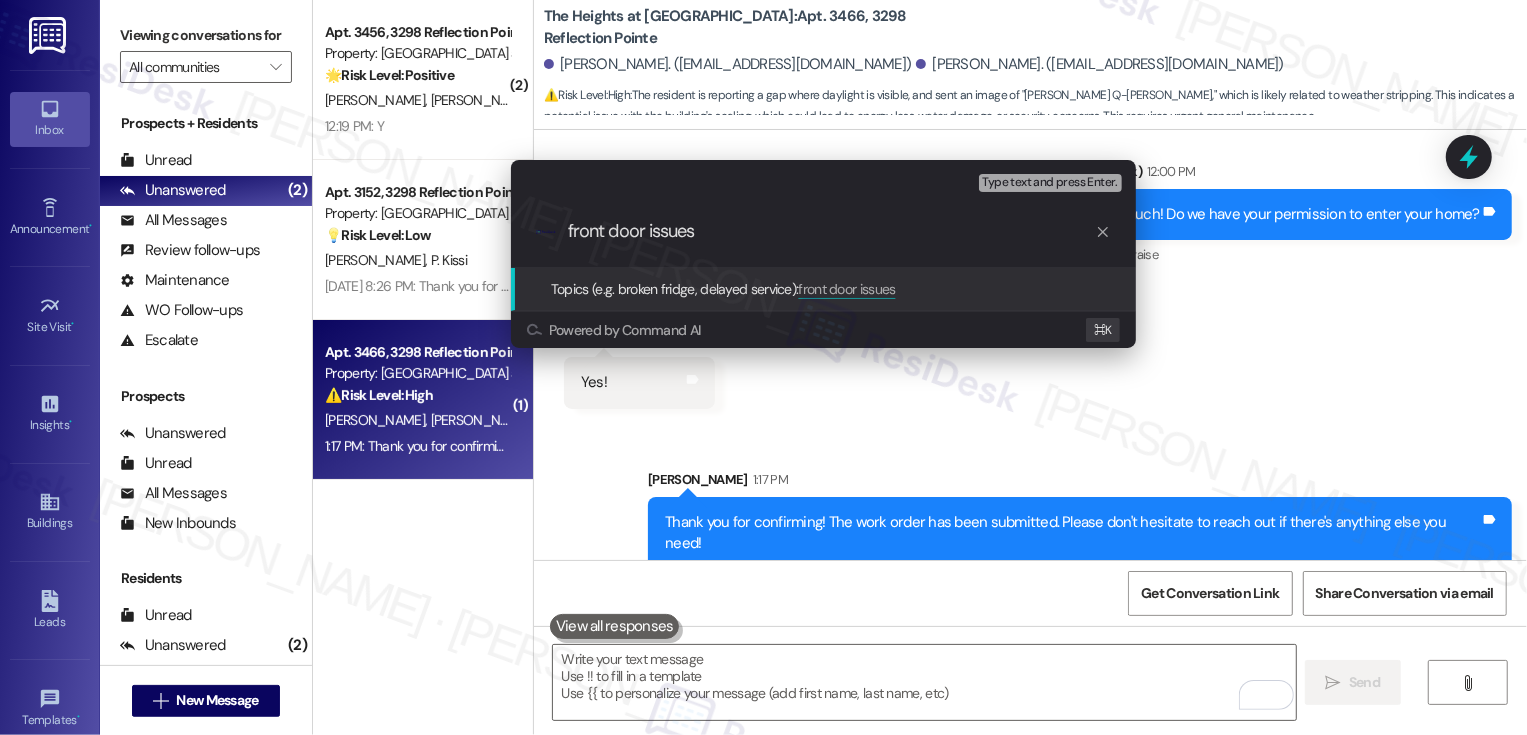 click on "front door issues" at bounding box center (831, 231) 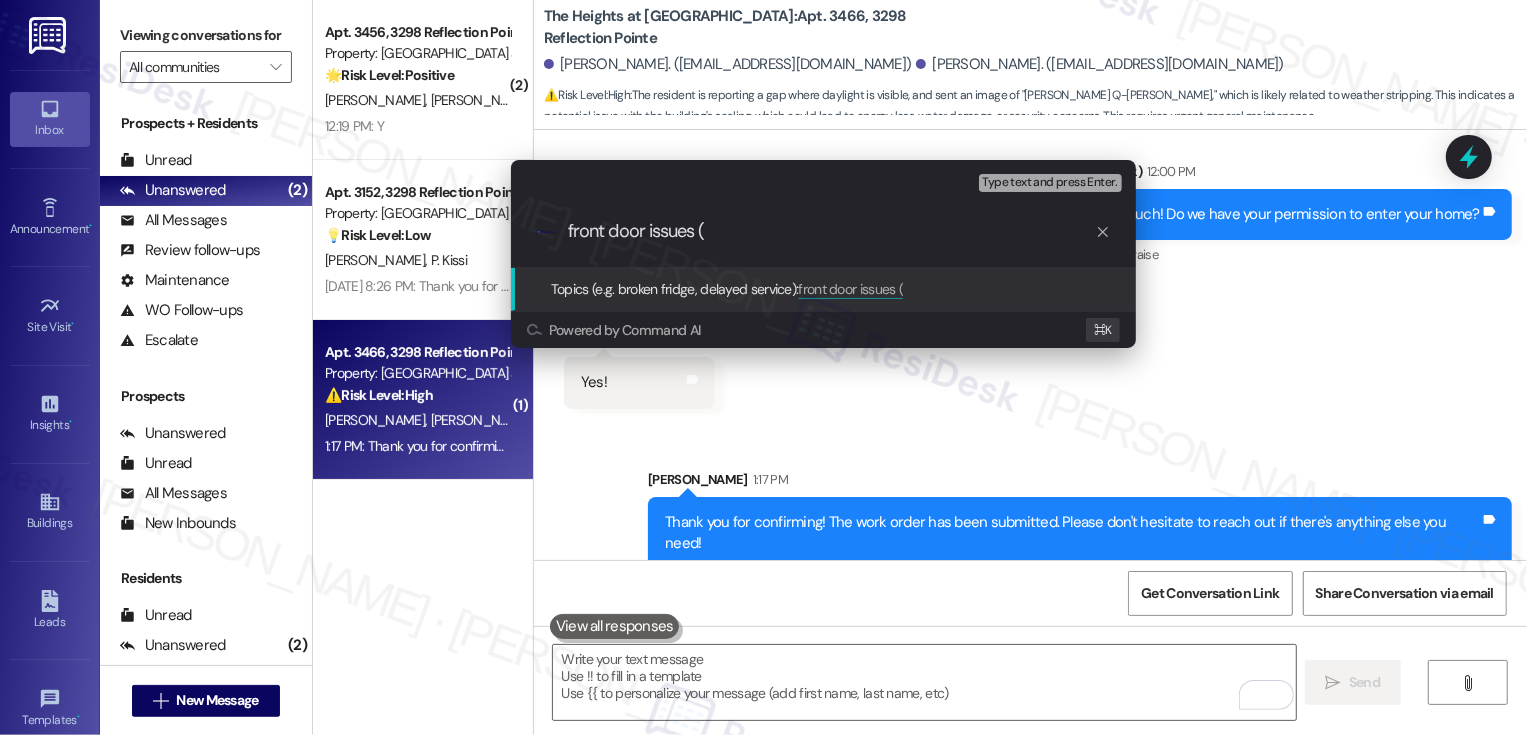 paste on "Service Request #64698:" 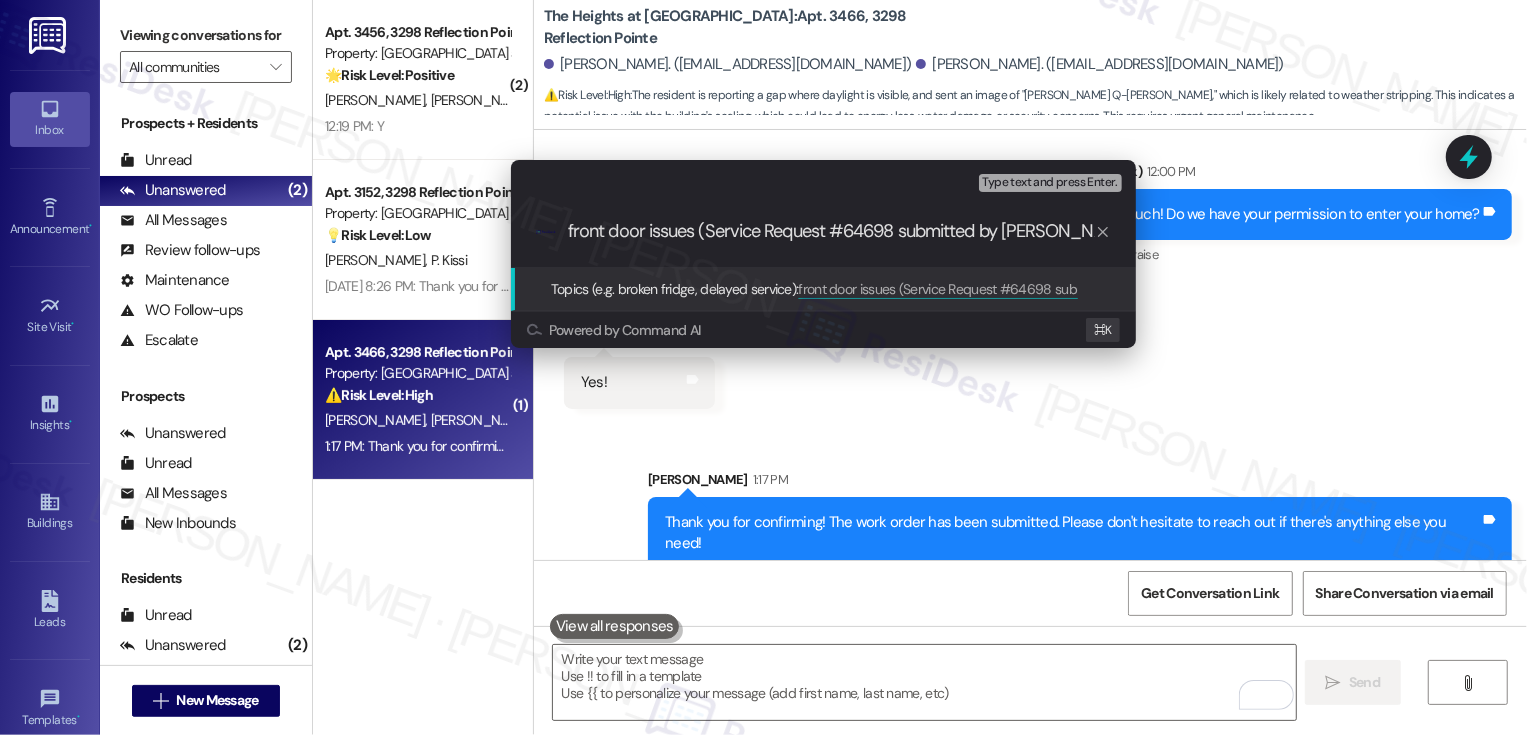 type on "front door issues (Service Request #64698 submitted by [PERSON_NAME])" 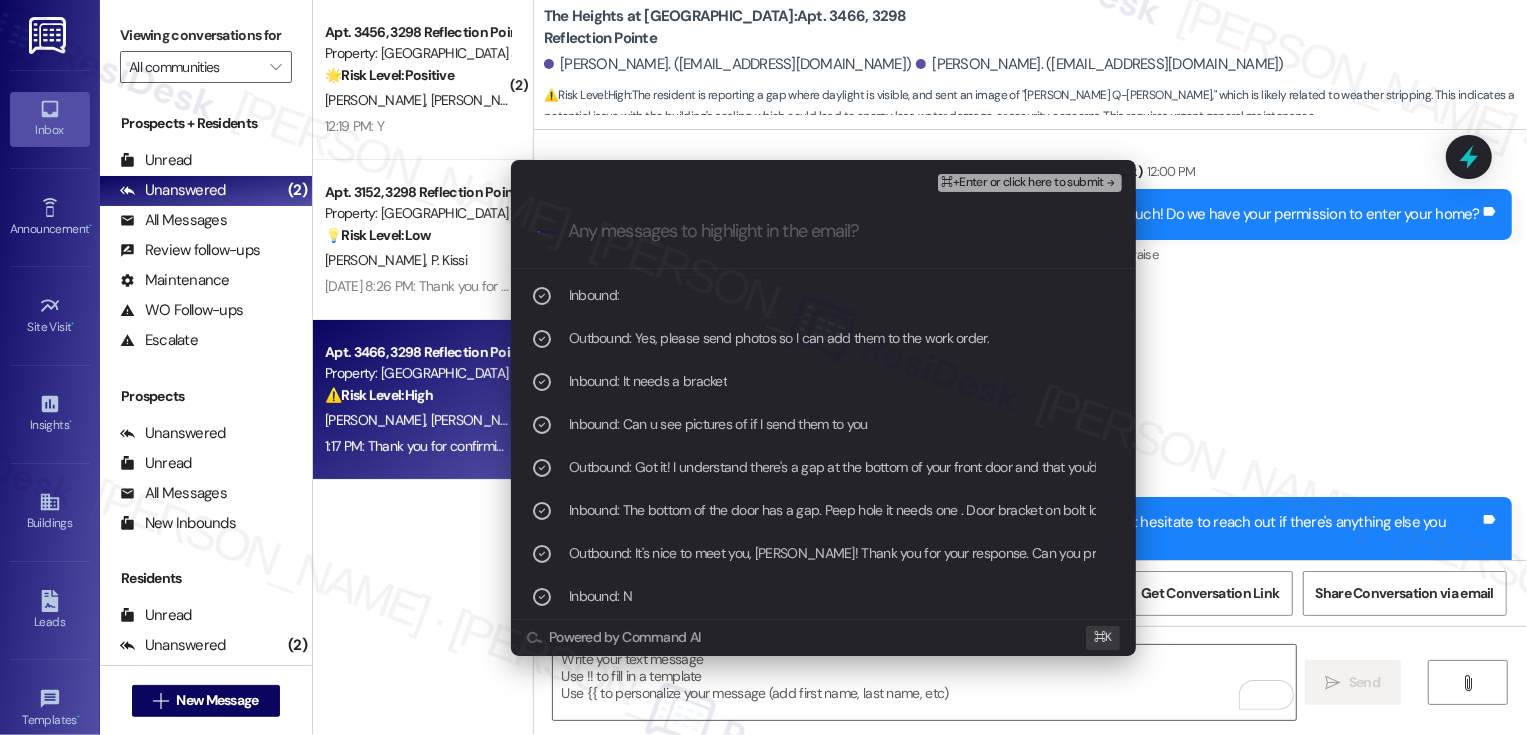 scroll, scrollTop: 338, scrollLeft: 0, axis: vertical 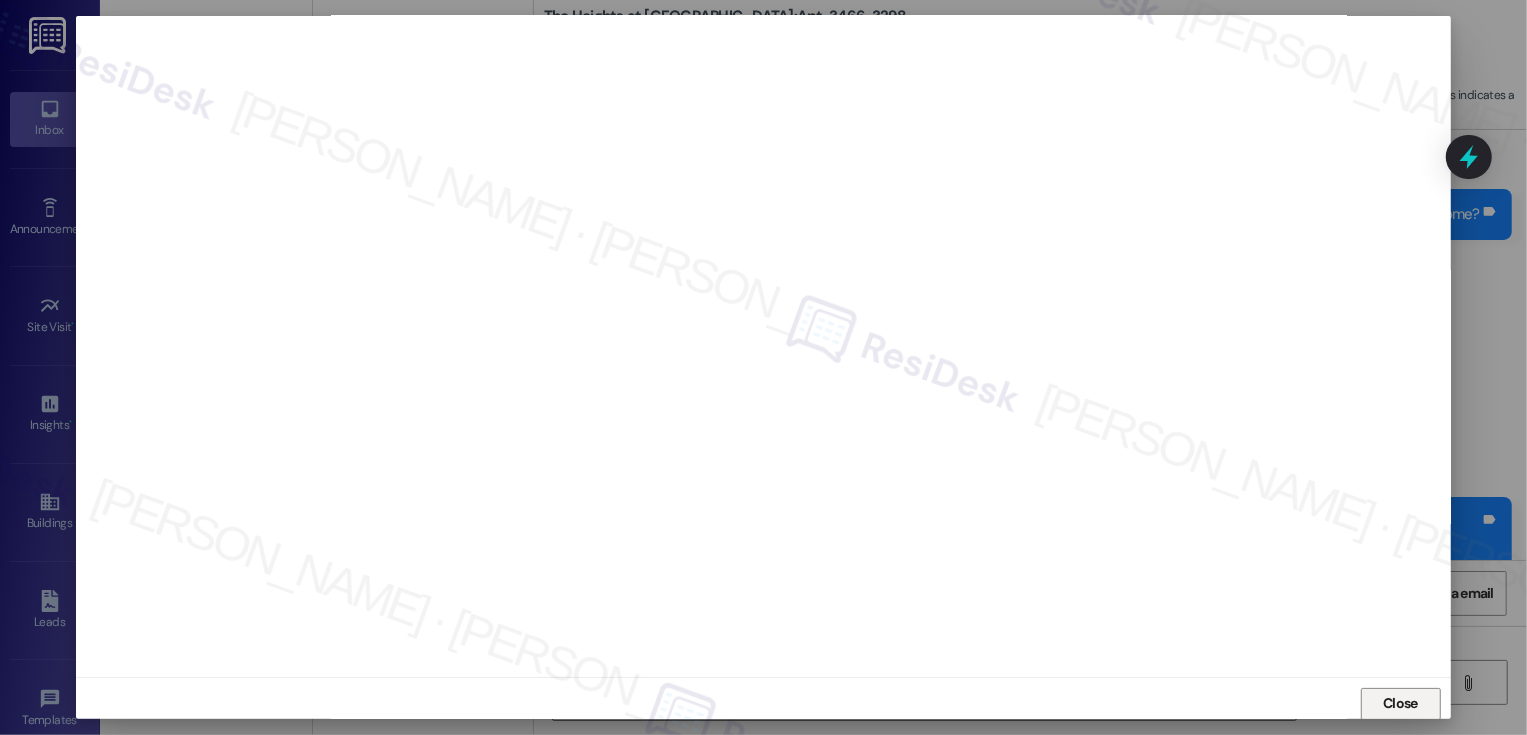 click on "Close" at bounding box center [1401, 704] 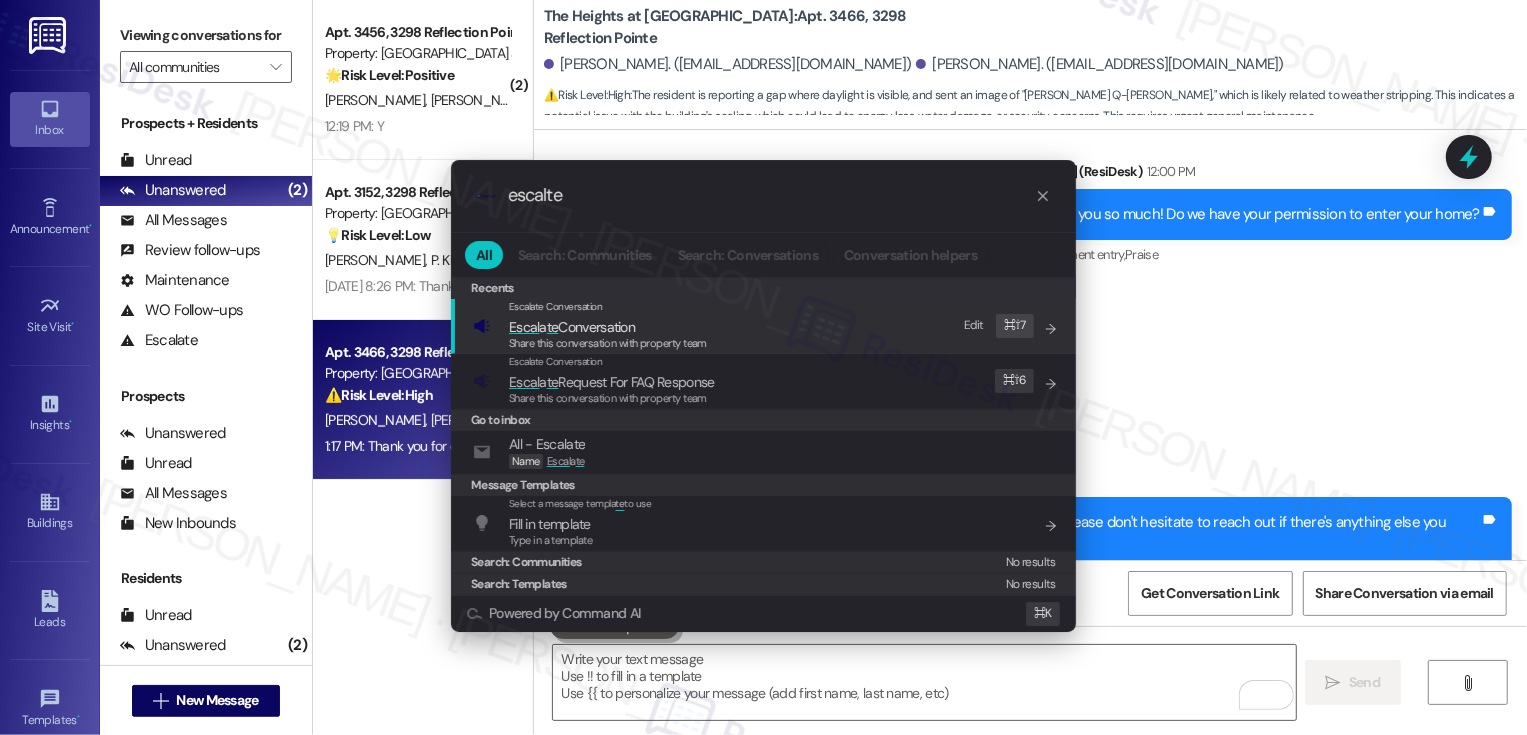 type on "escalte" 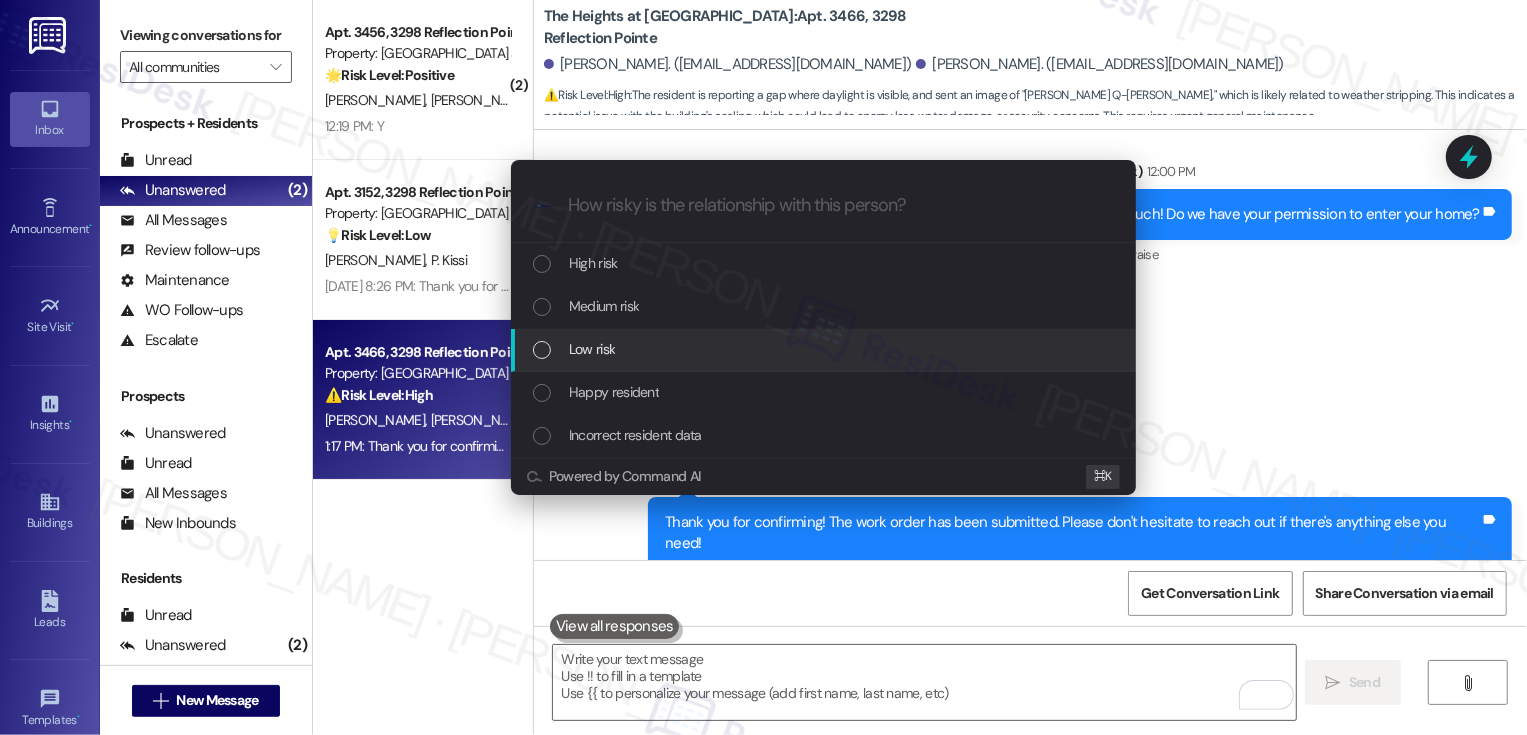 click on "Low risk" at bounding box center [825, 349] 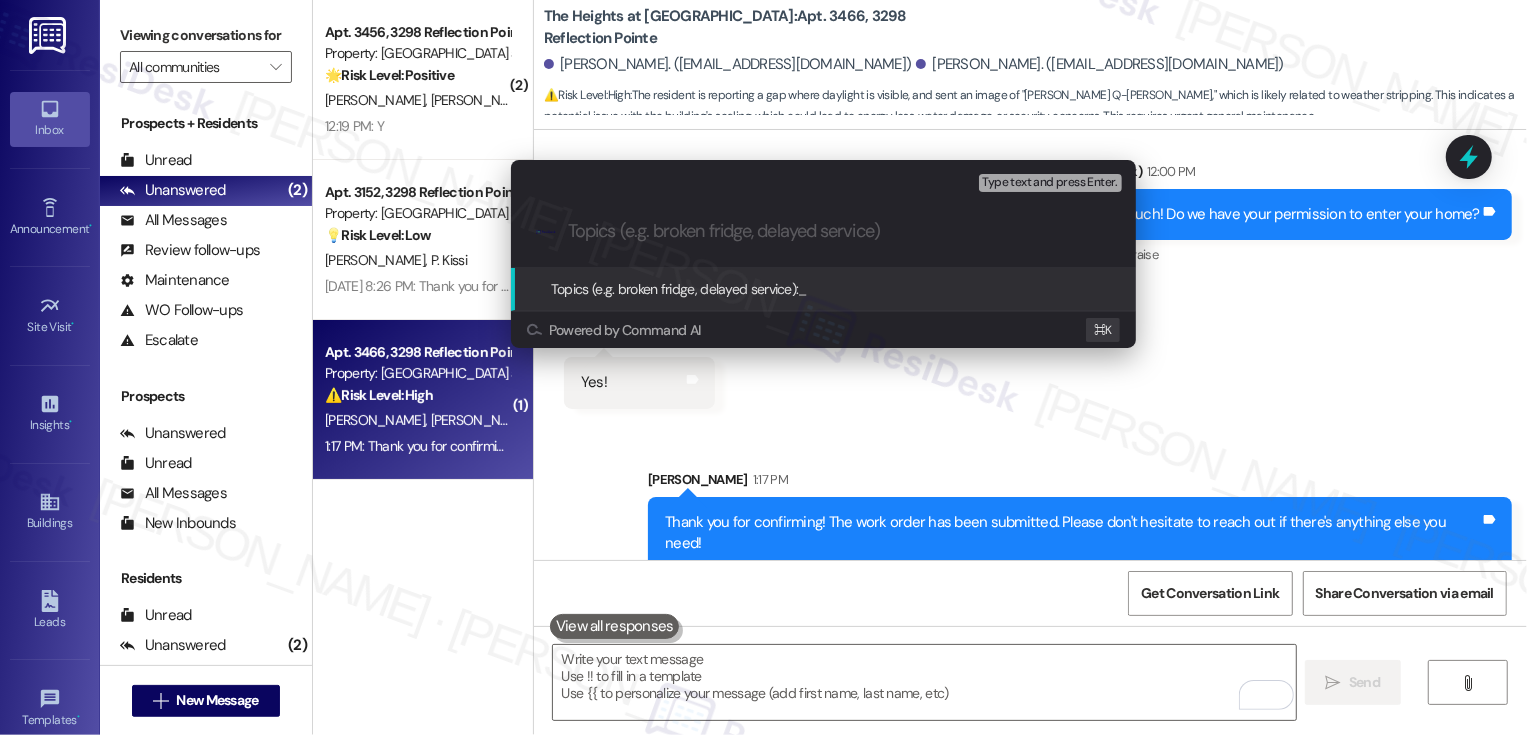 paste on "front door issues (Service Request #64698 submitted by [PERSON_NAME])" 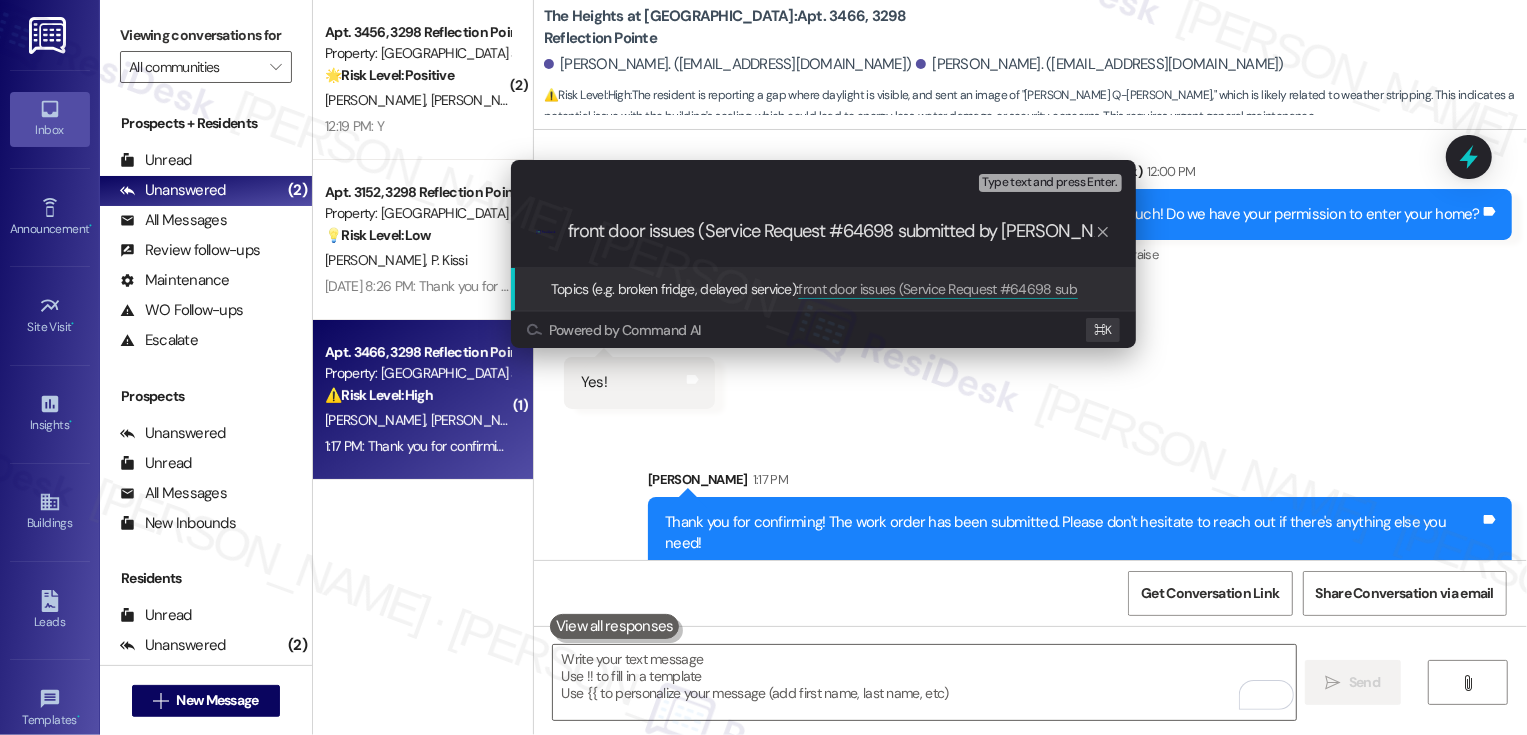 type 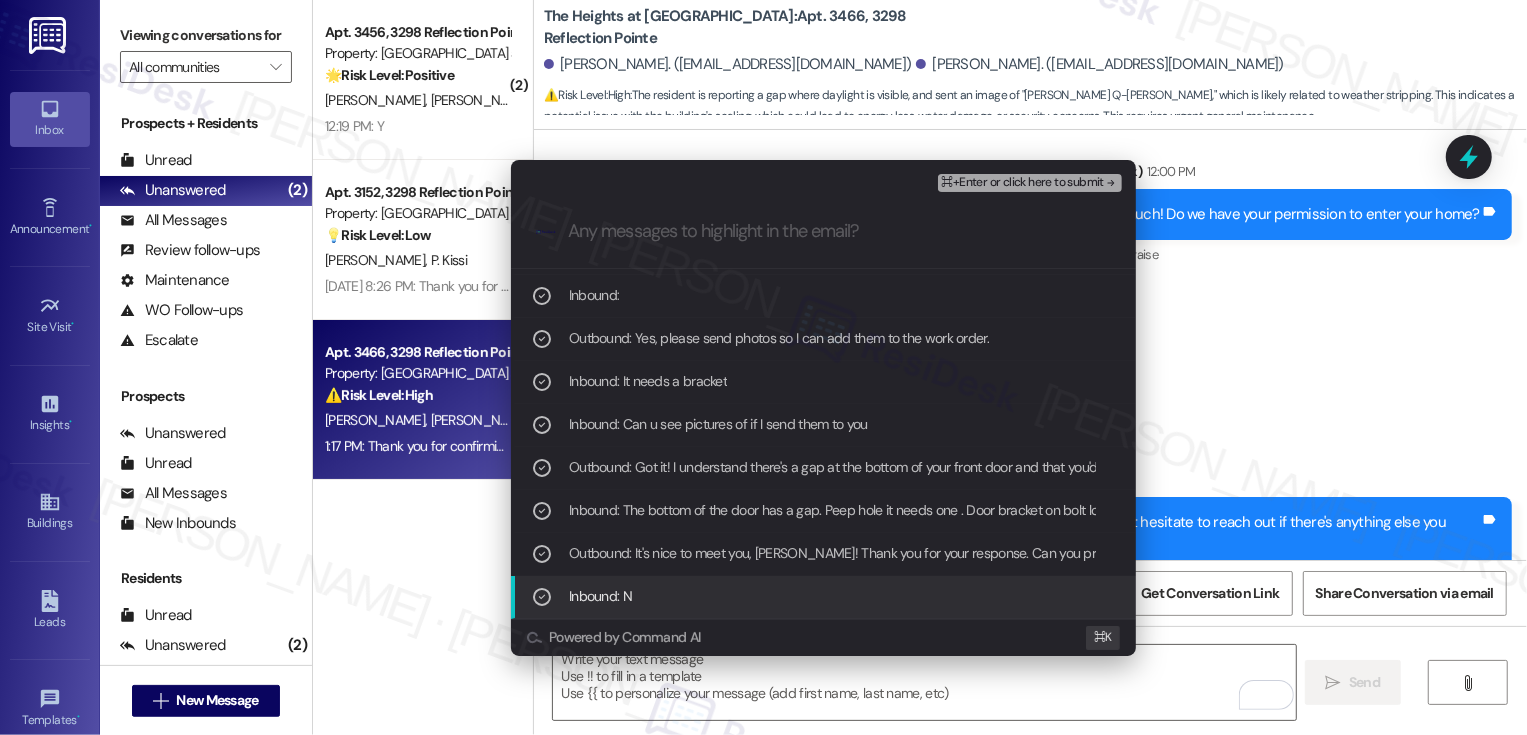 scroll, scrollTop: 338, scrollLeft: 0, axis: vertical 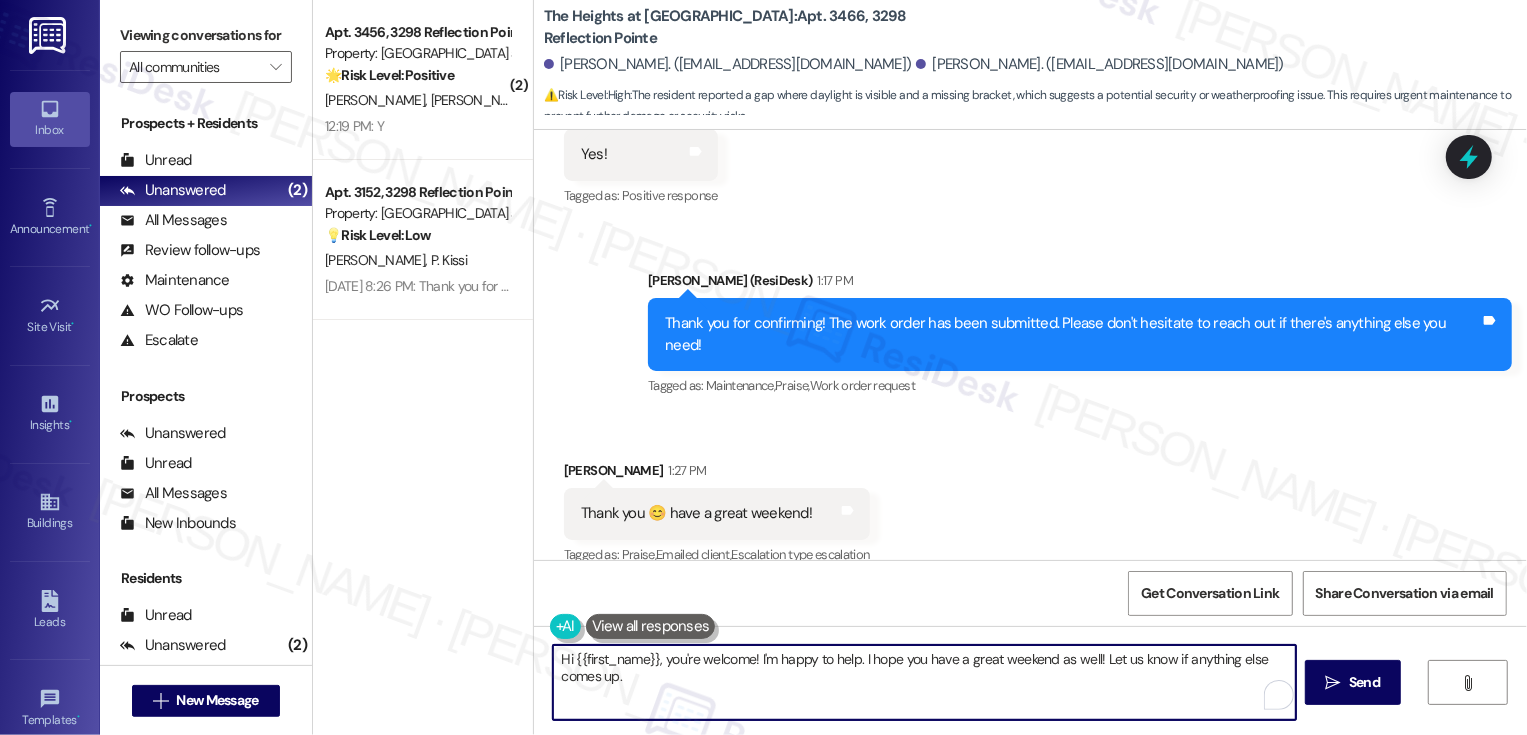 drag, startPoint x: 654, startPoint y: 657, endPoint x: 513, endPoint y: 660, distance: 141.0319 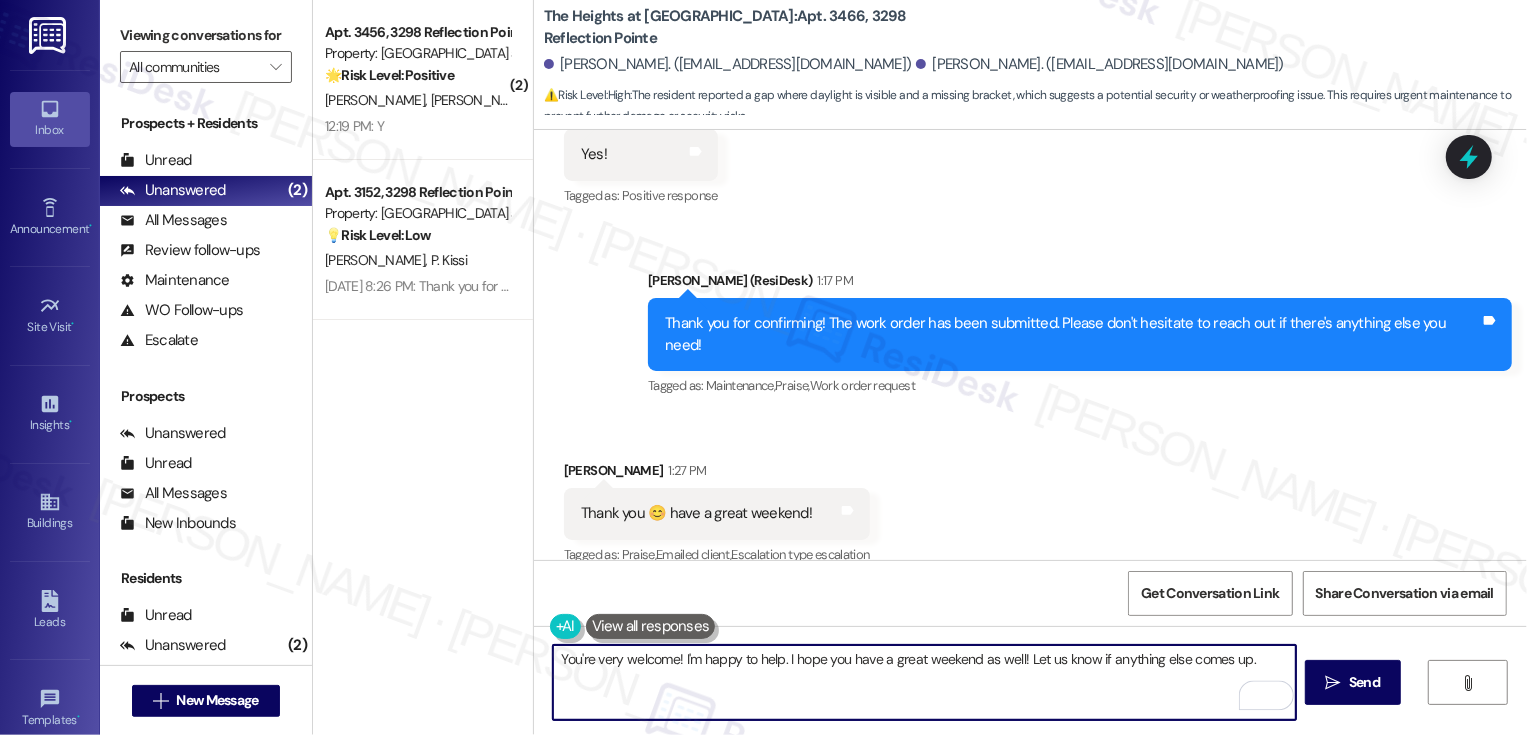 click on "[PERSON_NAME] 1:27 PM" at bounding box center (717, 474) 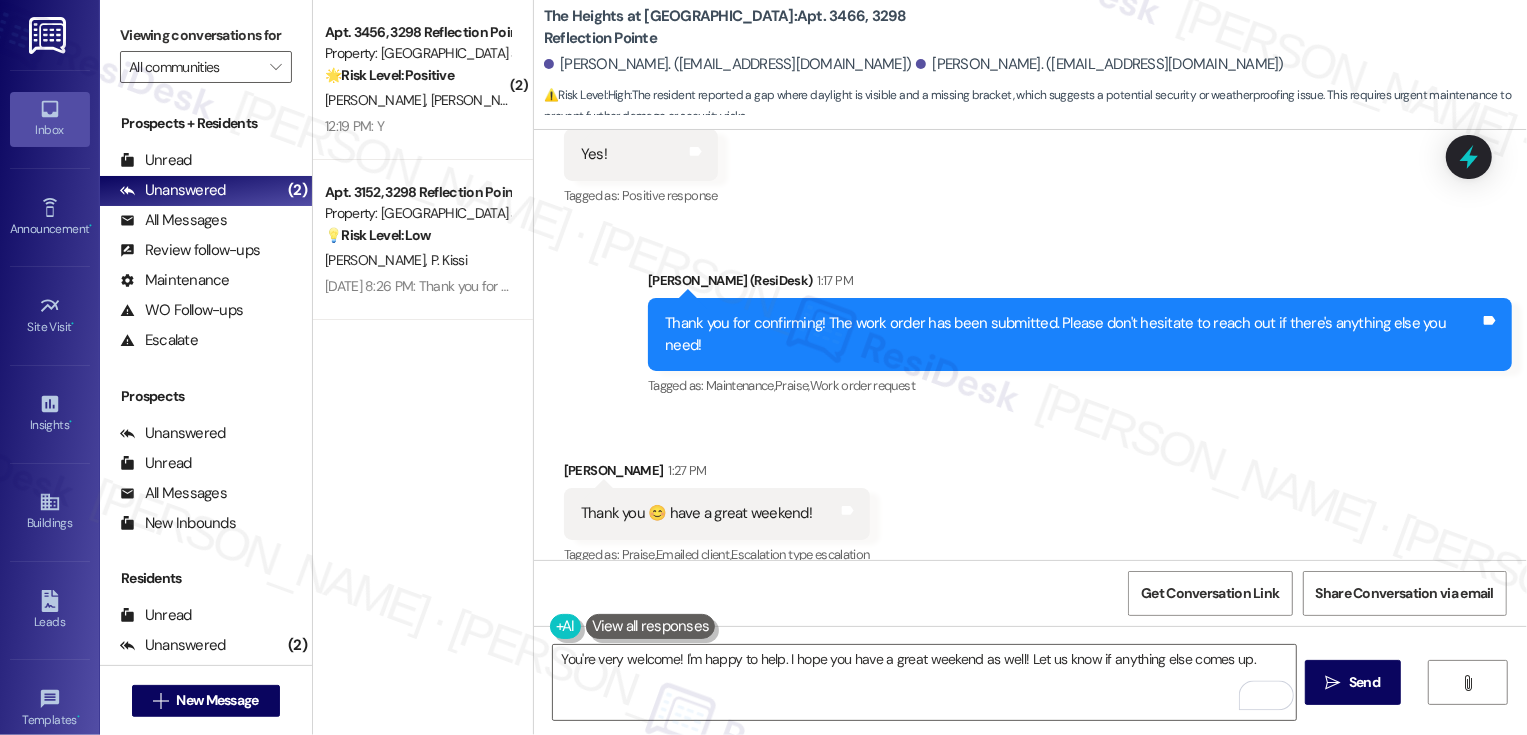 click on "[PERSON_NAME] 1:27 PM" at bounding box center [717, 474] 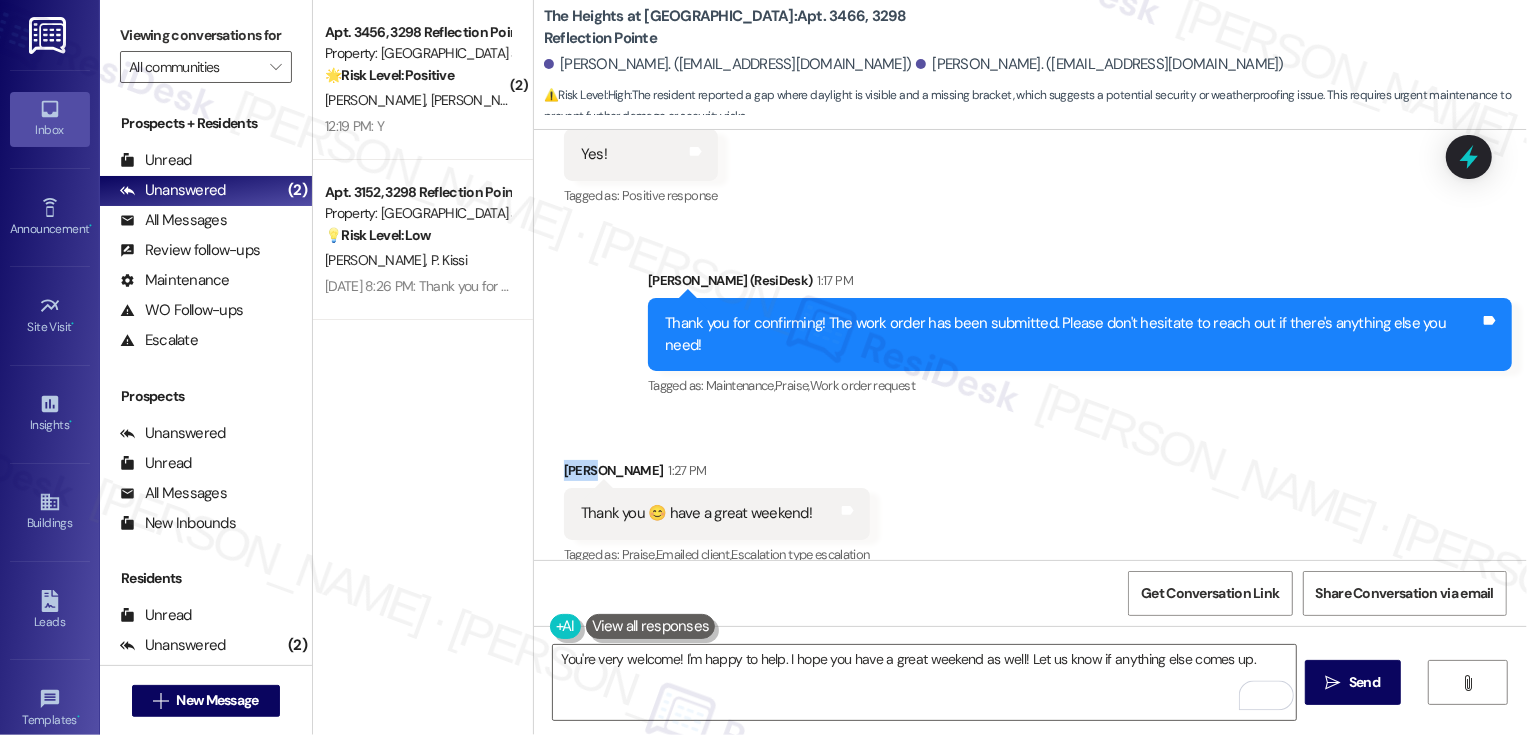 copy on "[PERSON_NAME]" 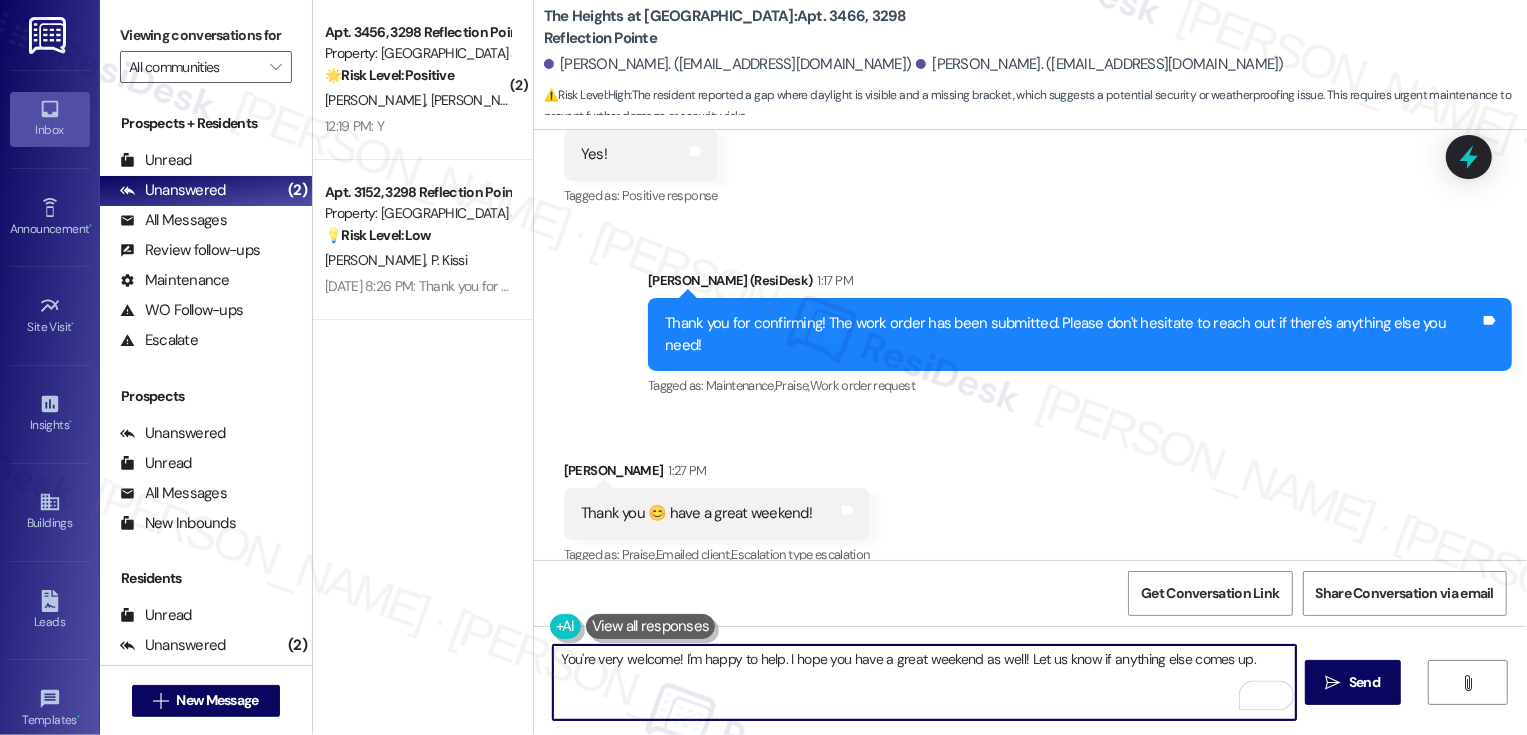 click on "You're very welcome! I'm happy to help. I hope you have a great weekend as well! Let us know if anything else comes up." at bounding box center [924, 682] 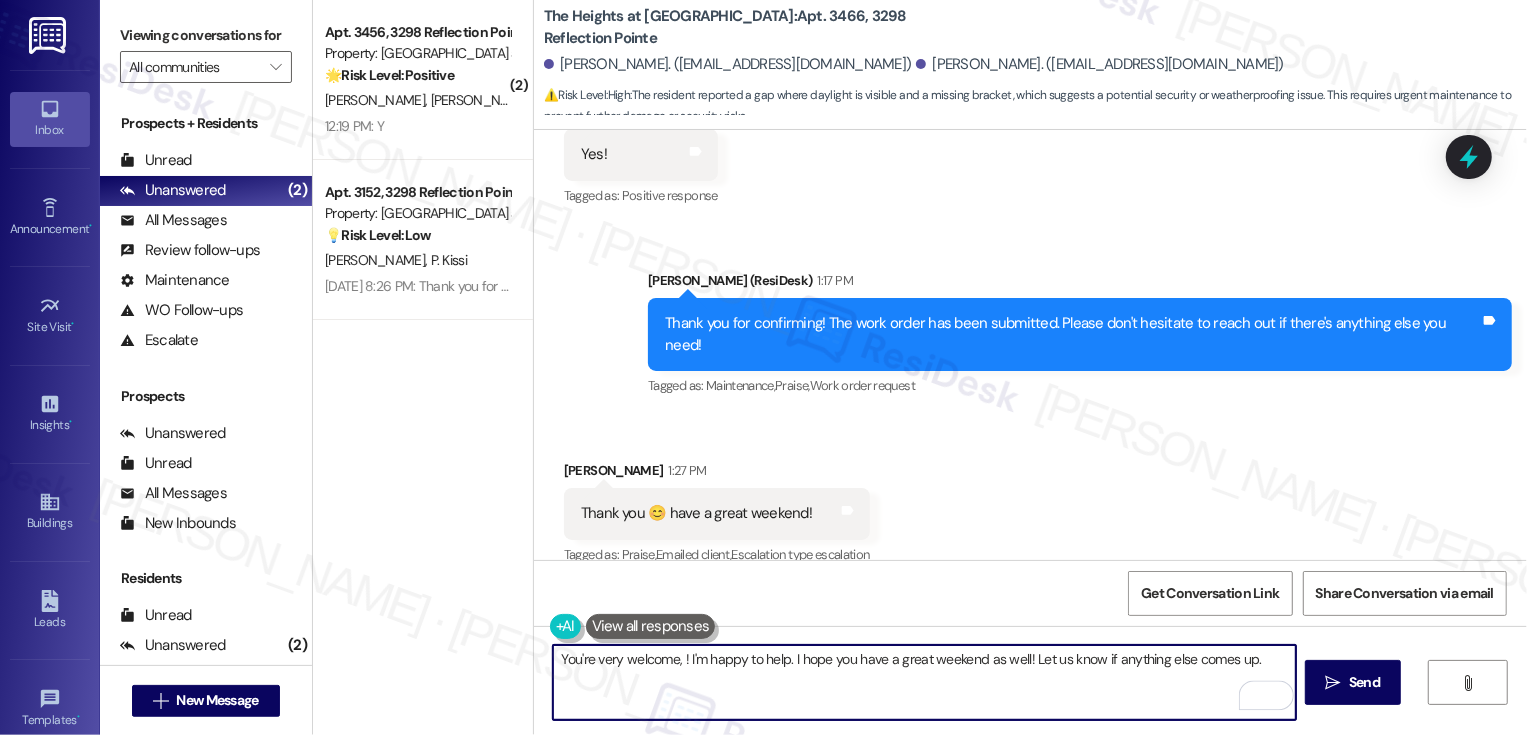 paste on "[PERSON_NAME]" 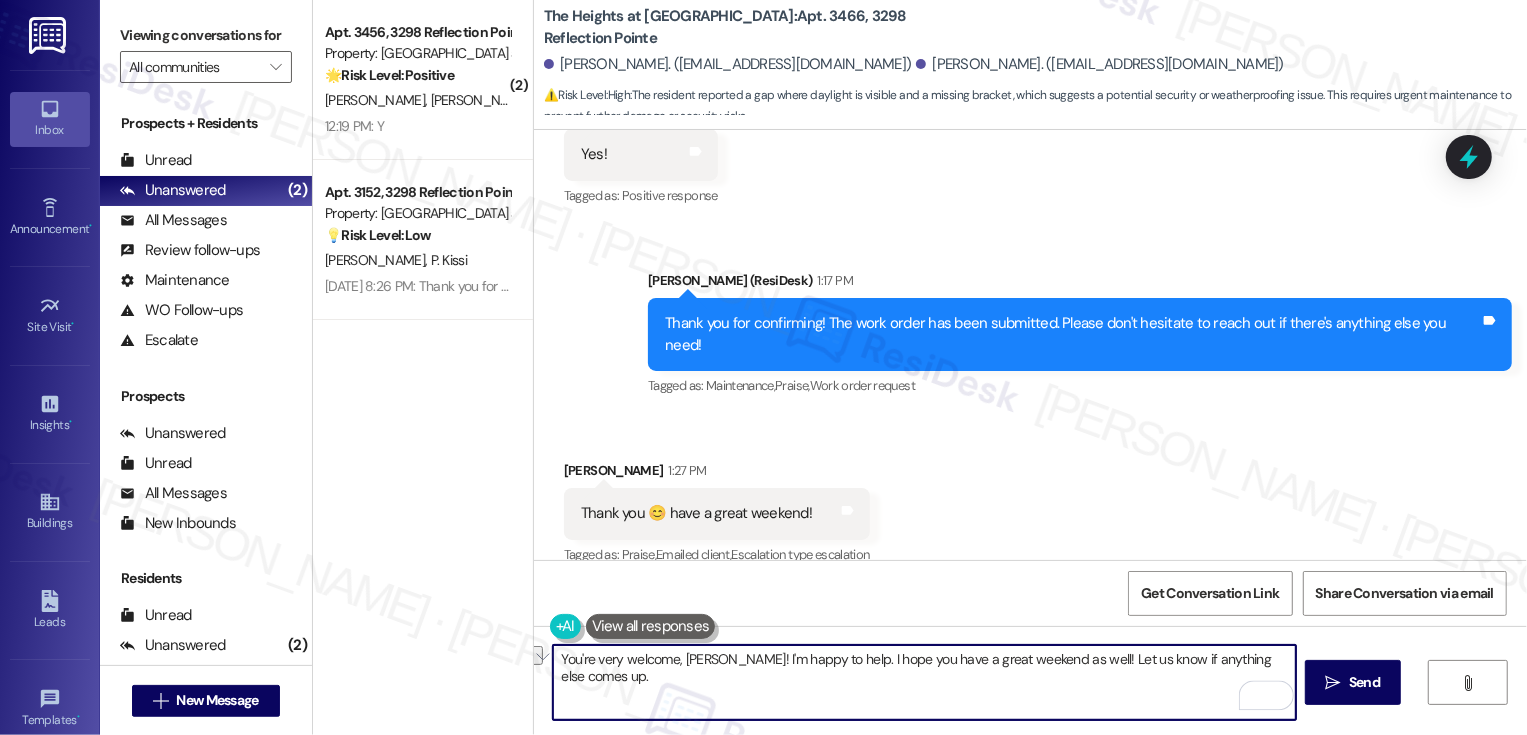 drag, startPoint x: 727, startPoint y: 659, endPoint x: 820, endPoint y: 658, distance: 93.00538 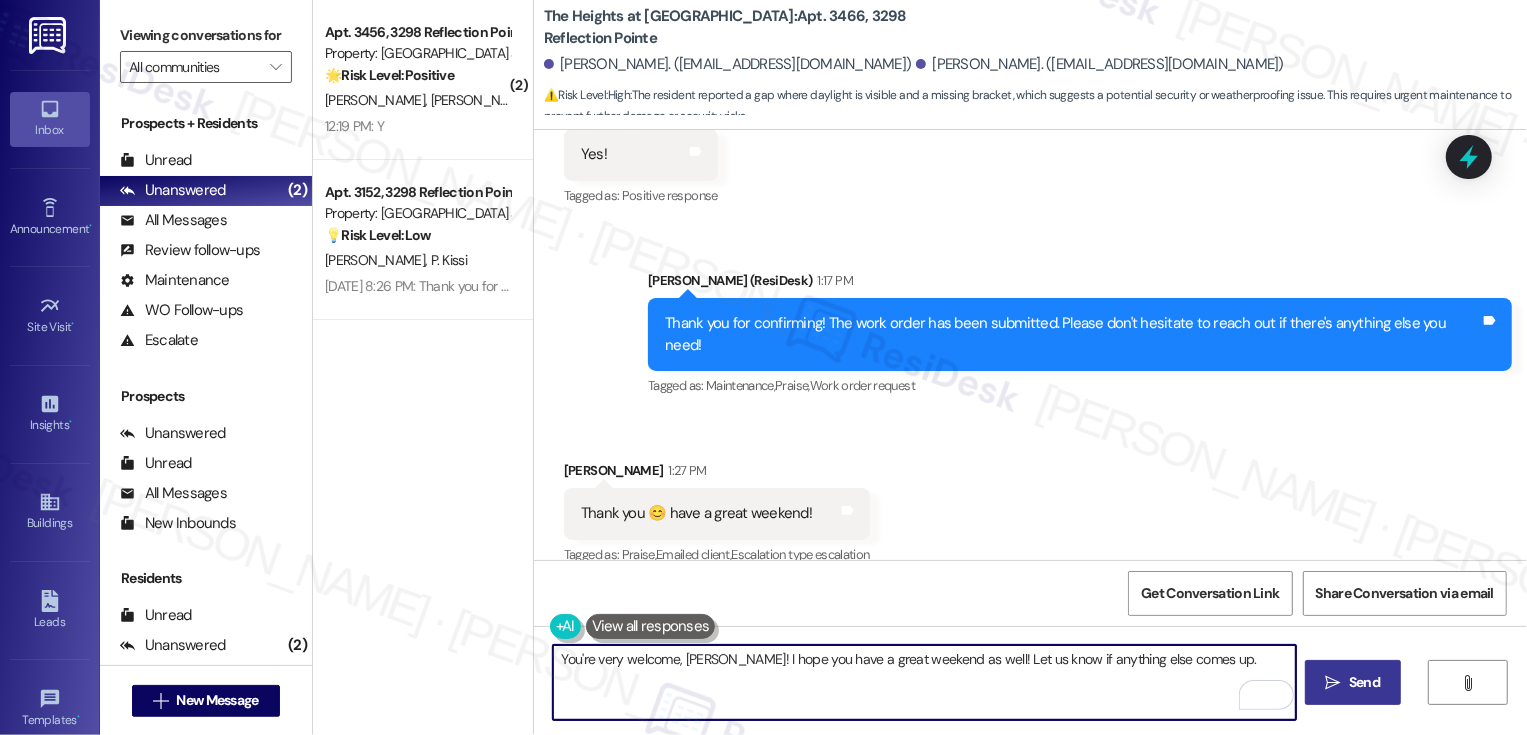type on "You're very welcome, [PERSON_NAME]! I hope you have a great weekend as well! Let us know if anything else comes up." 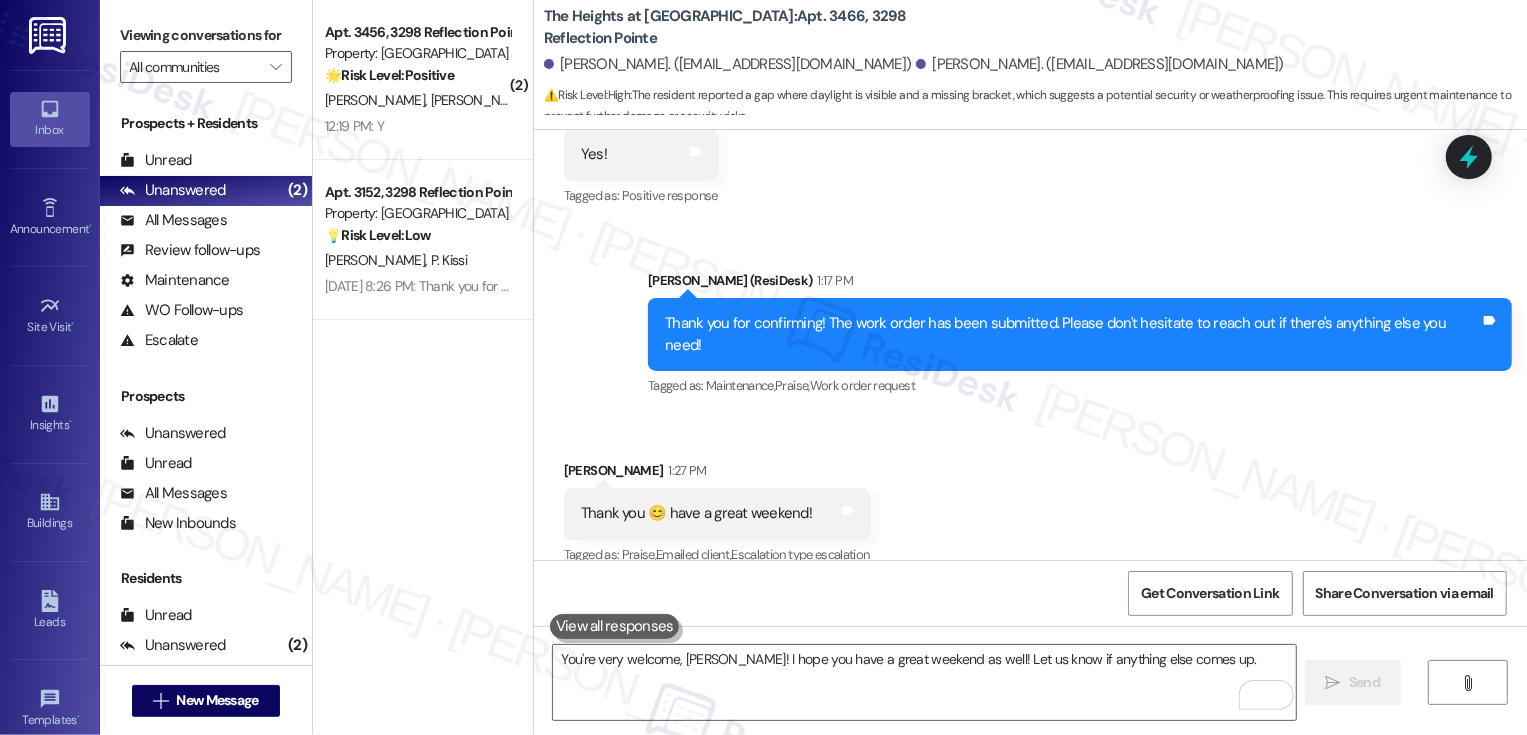 type 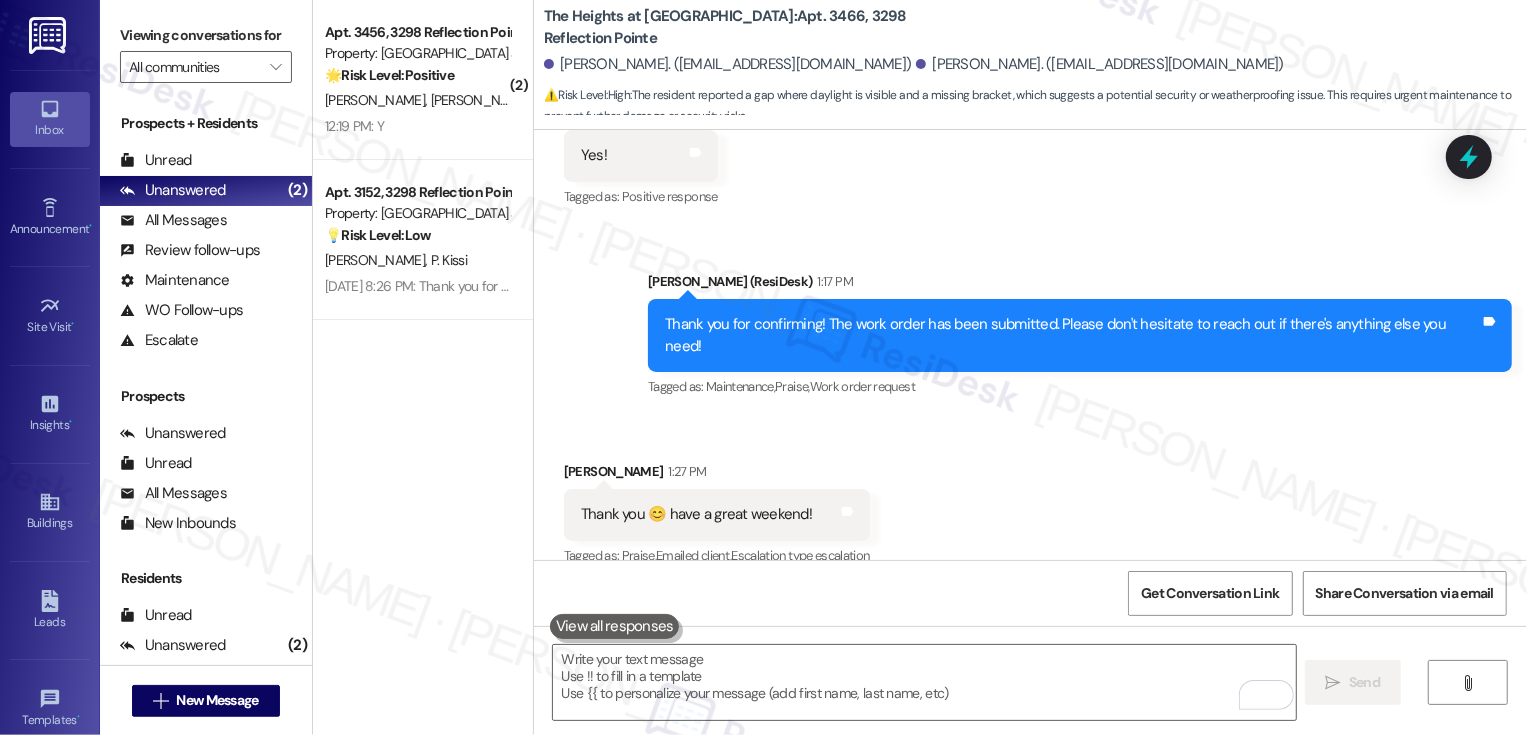 scroll, scrollTop: 4681, scrollLeft: 0, axis: vertical 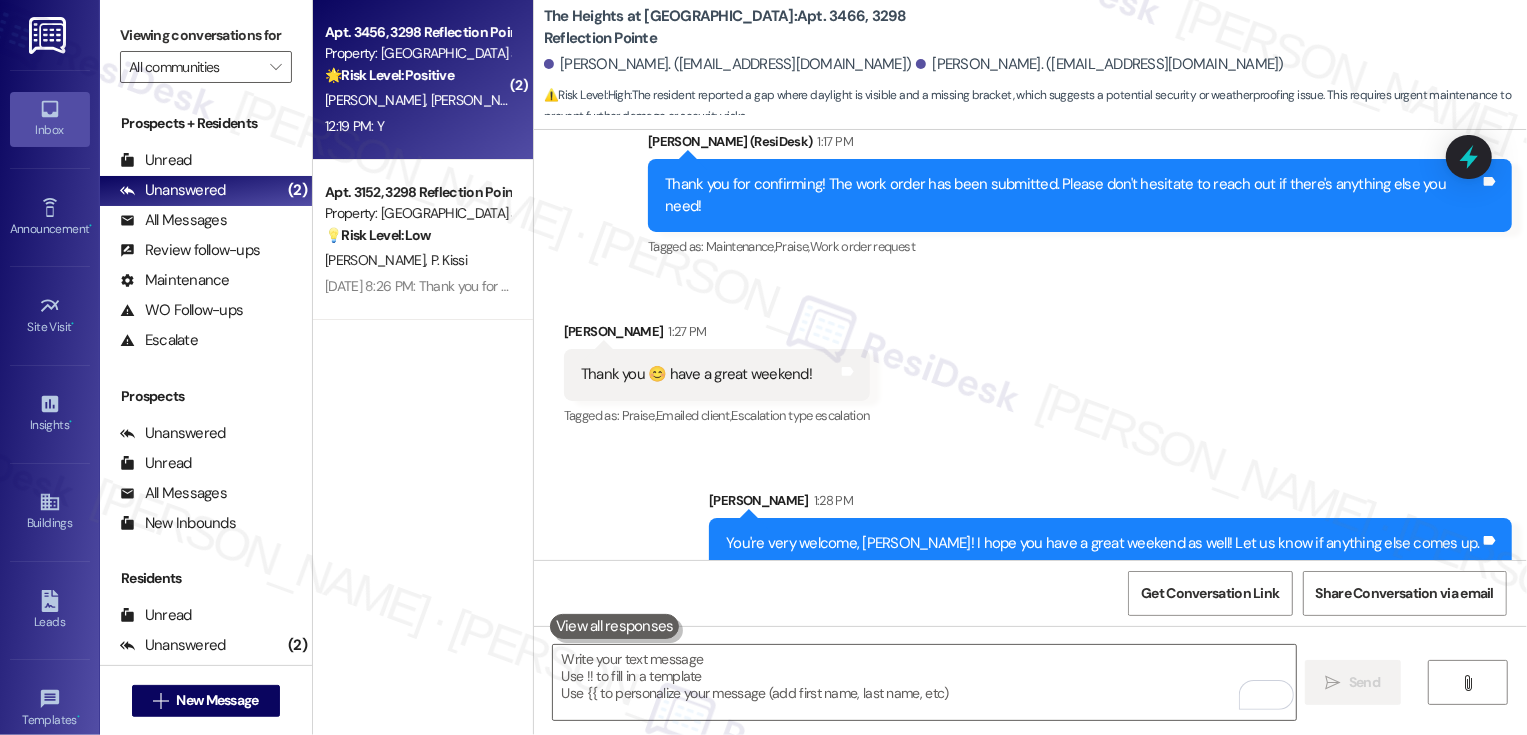 click on "12:19 PM: Y 12:19 PM: Y" at bounding box center [417, 126] 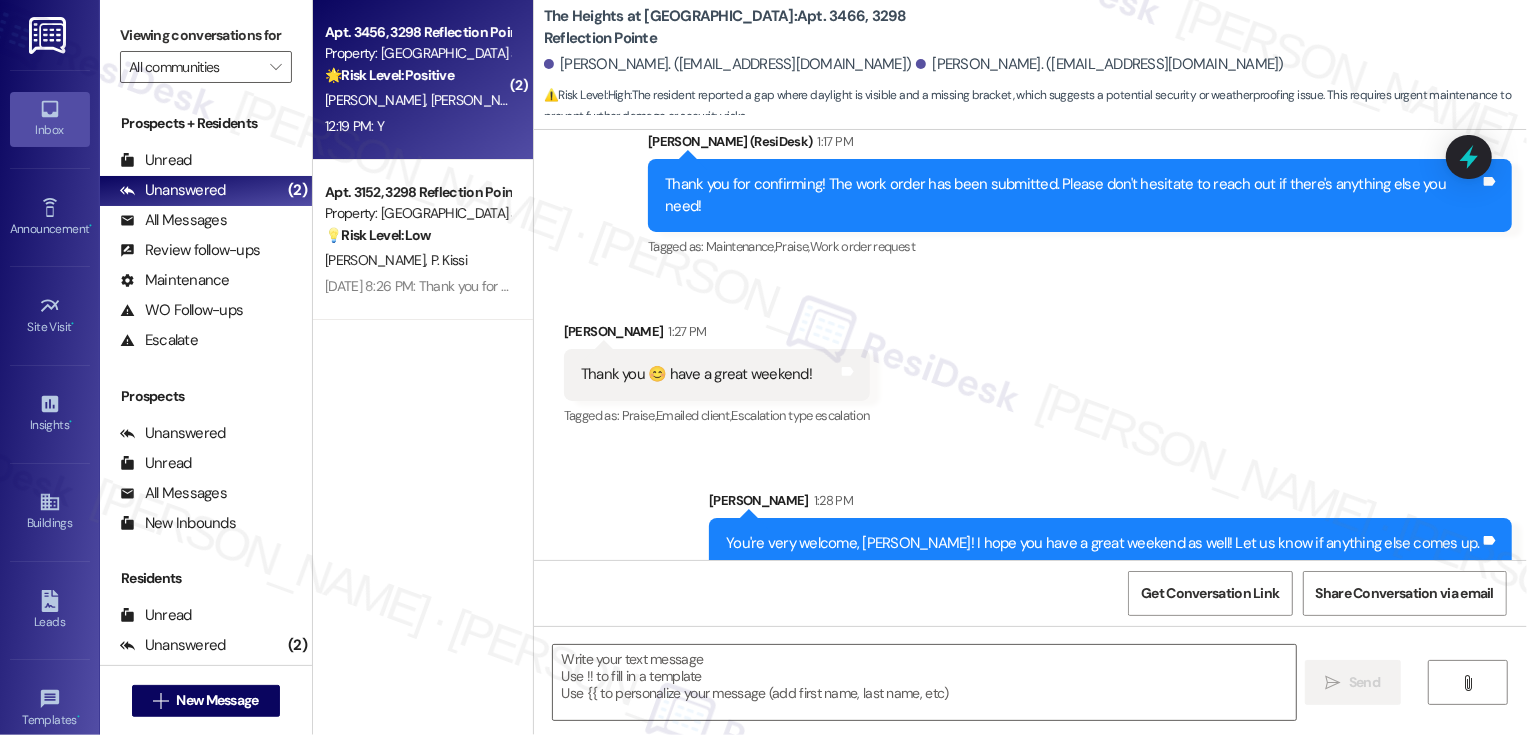 click on "12:19 PM: Y 12:19 PM: Y" at bounding box center (417, 126) 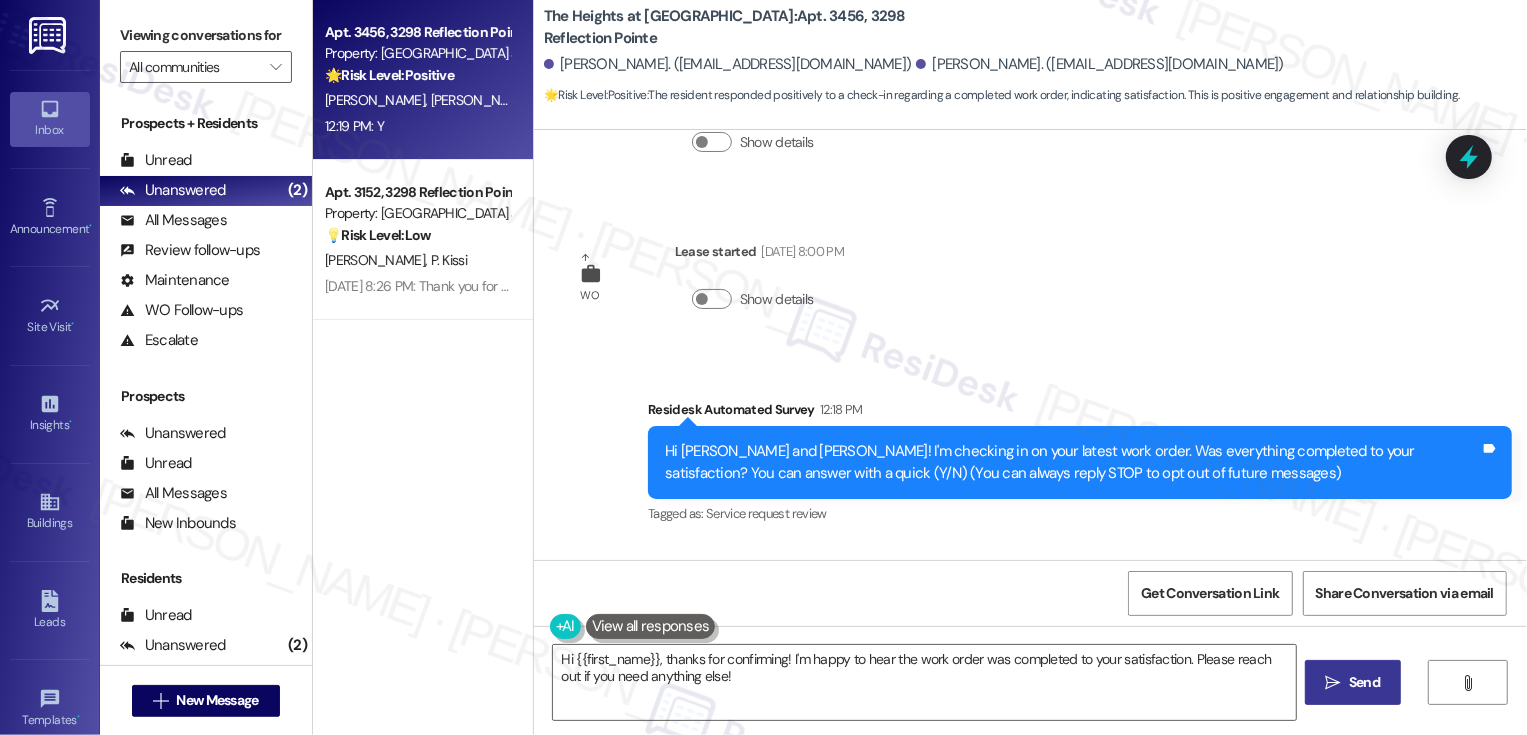 scroll, scrollTop: 470, scrollLeft: 0, axis: vertical 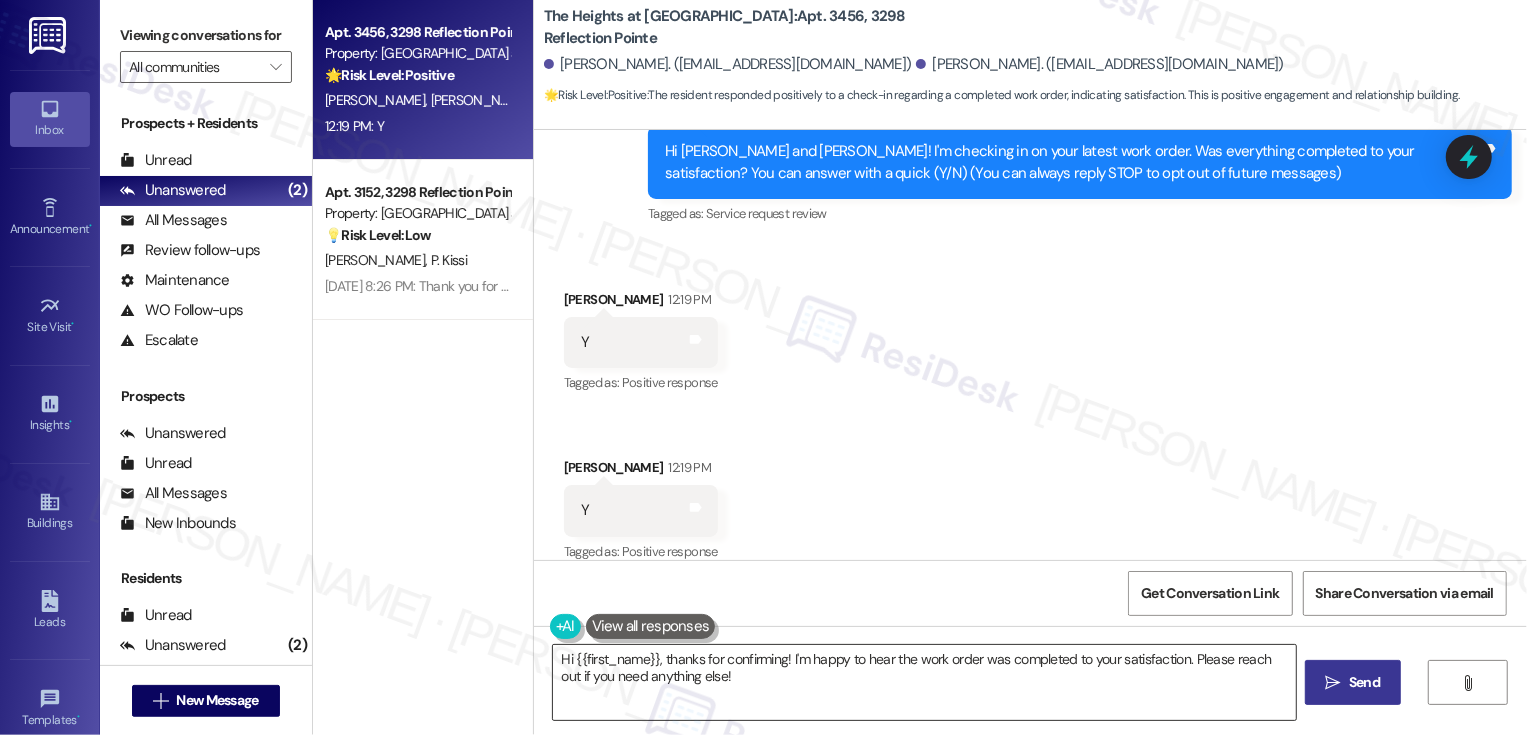 click on "Hi {{first_name}}, thanks for confirming! I'm happy to hear the work order was completed to your satisfaction. Please reach out if you need anything else!" at bounding box center [924, 682] 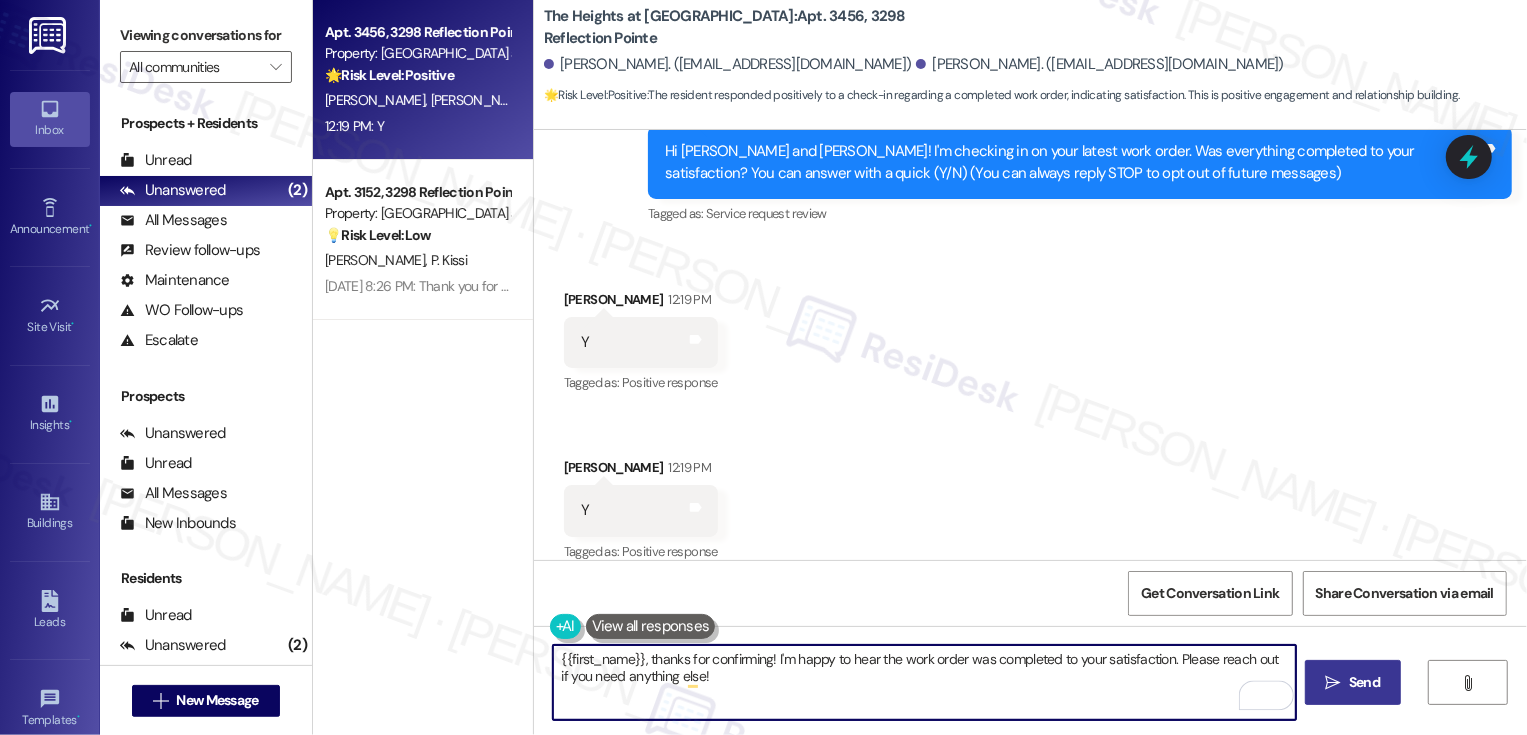 click on "{{first_name}}, thanks for confirming! I'm happy to hear the work order was completed to your satisfaction. Please reach out if you need anything else!" at bounding box center (924, 682) 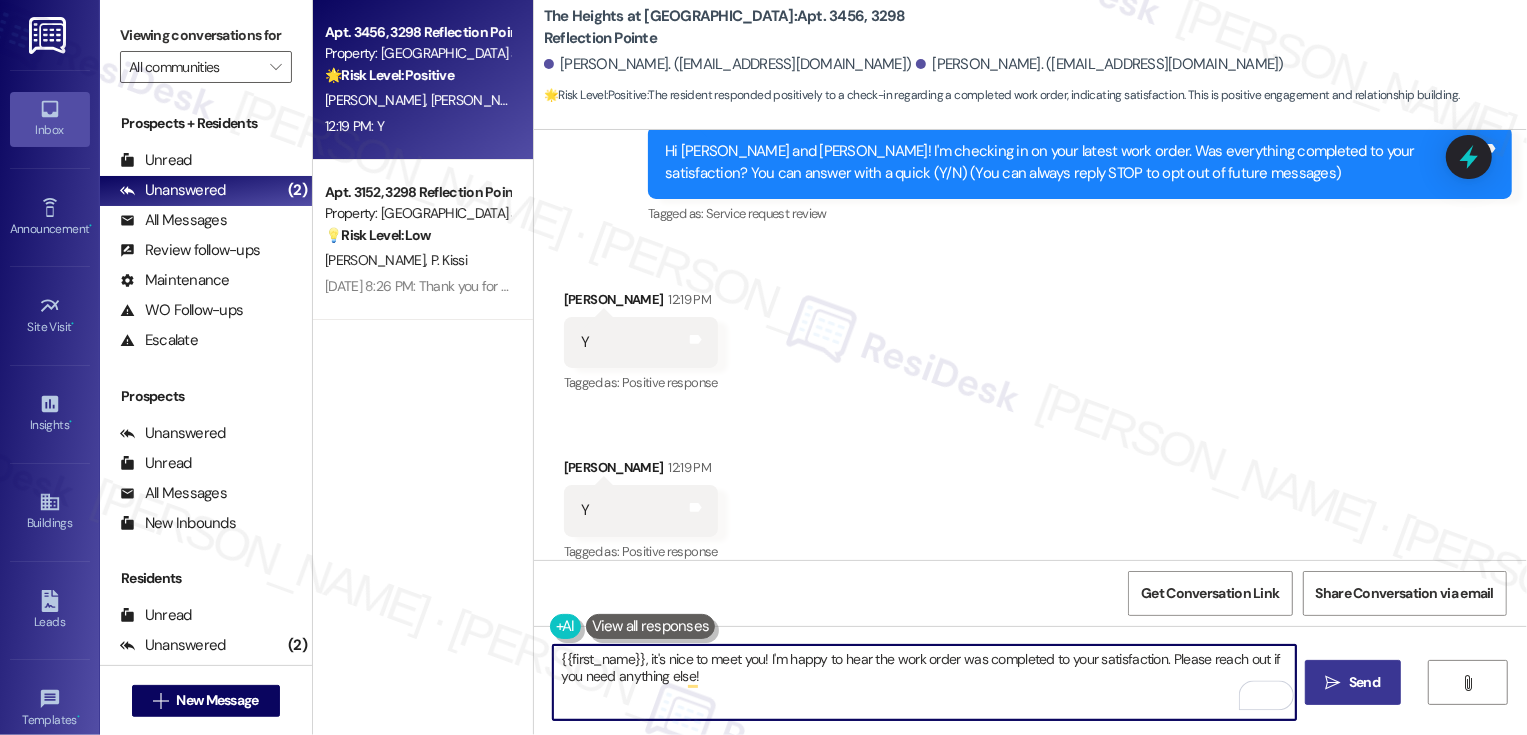 click on "{{first_name}}, it's nice to meet you! I'm happy to hear the work order was completed to your satisfaction. Please reach out if you need anything else!" at bounding box center [924, 682] 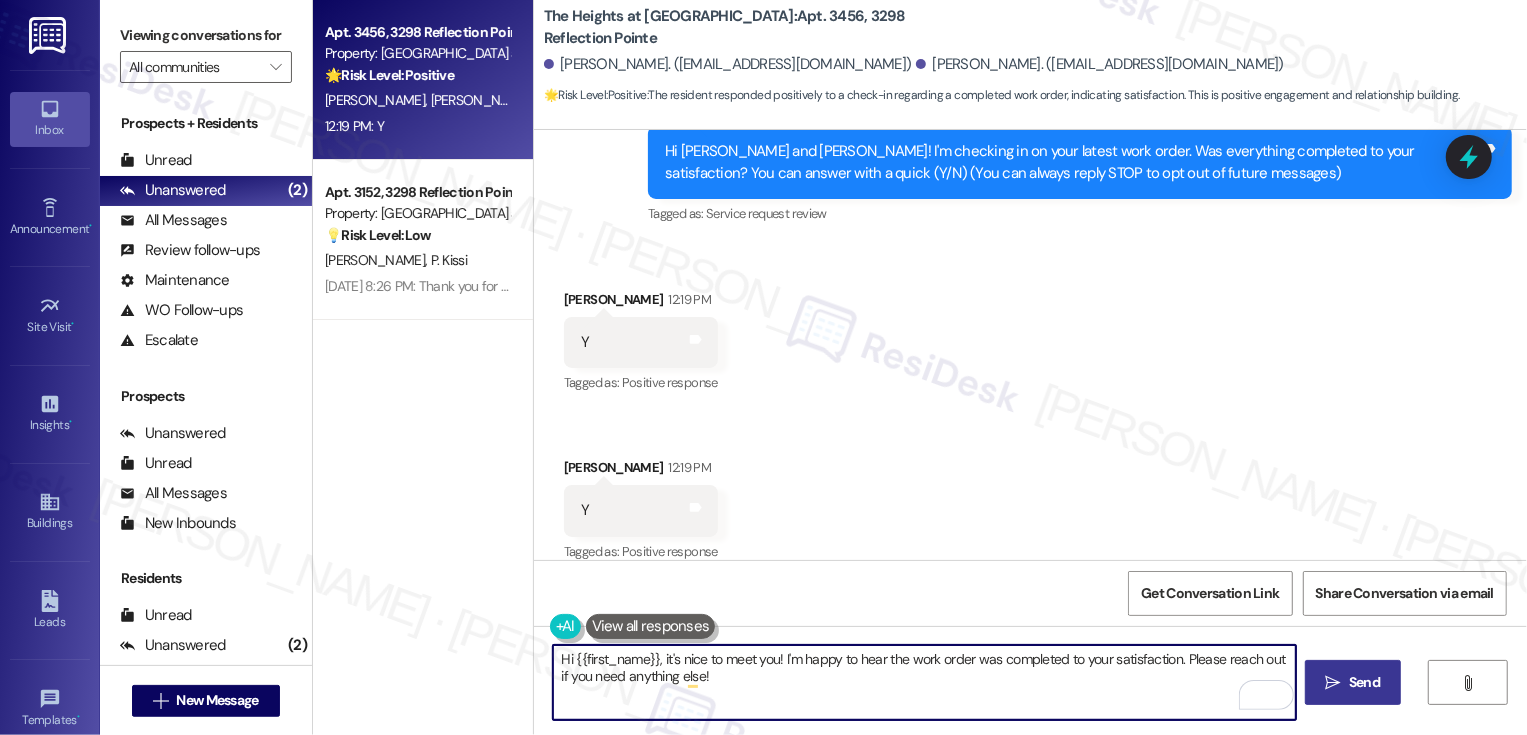 drag, startPoint x: 1172, startPoint y: 655, endPoint x: 1181, endPoint y: 674, distance: 21.023796 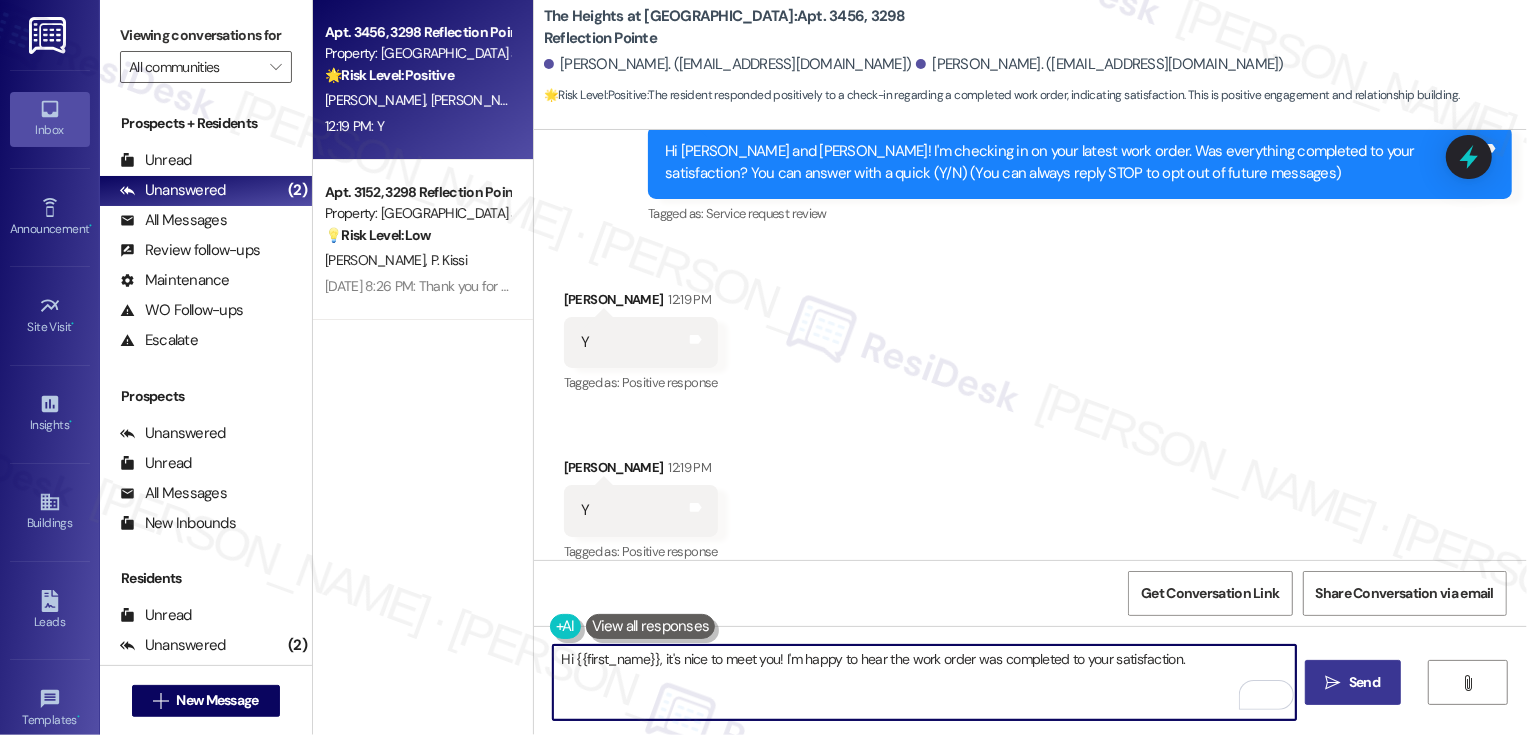 paste on "[PERSON_NAME]" 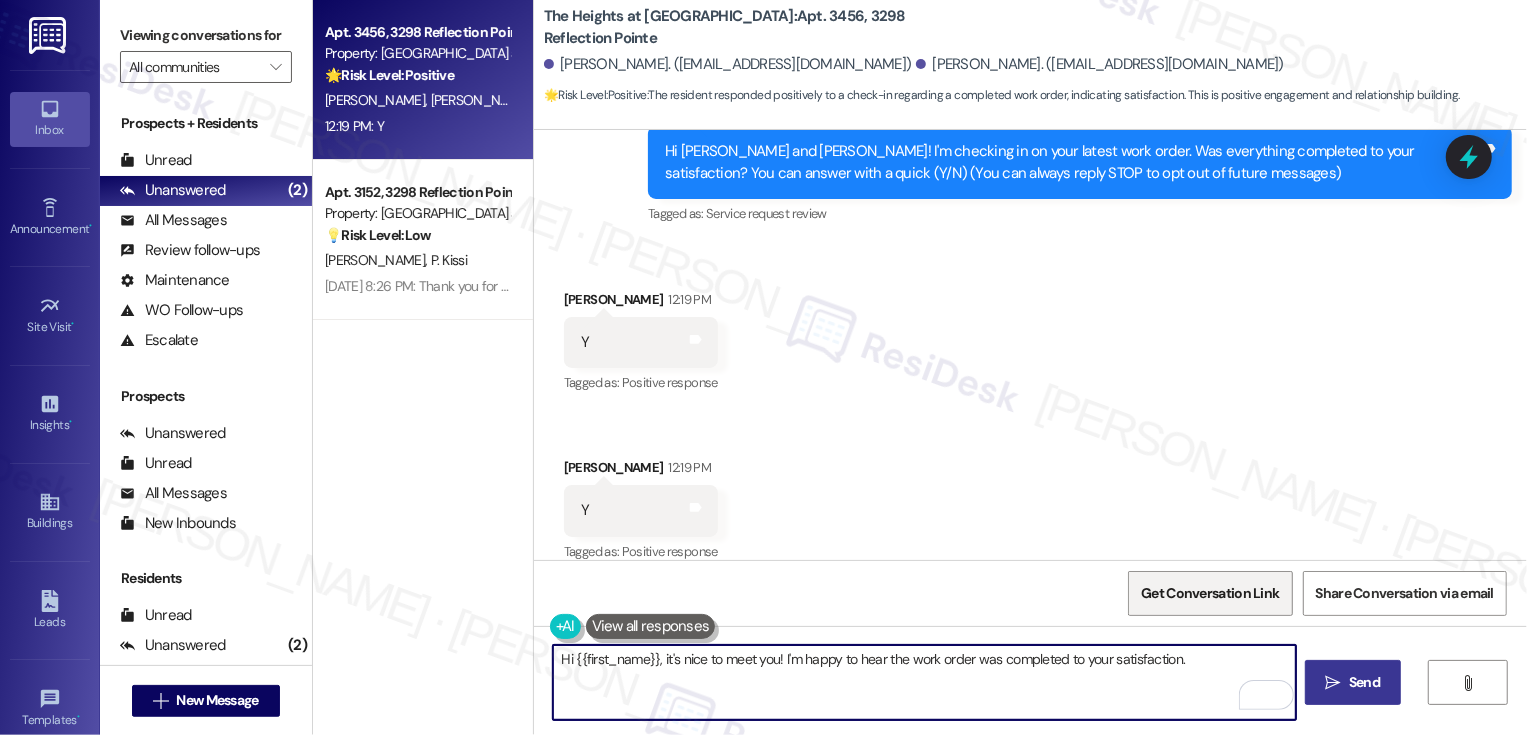 paste on "If I may ask, how has your experience been living at {{property}}? Has the property lived up to your expectations?" 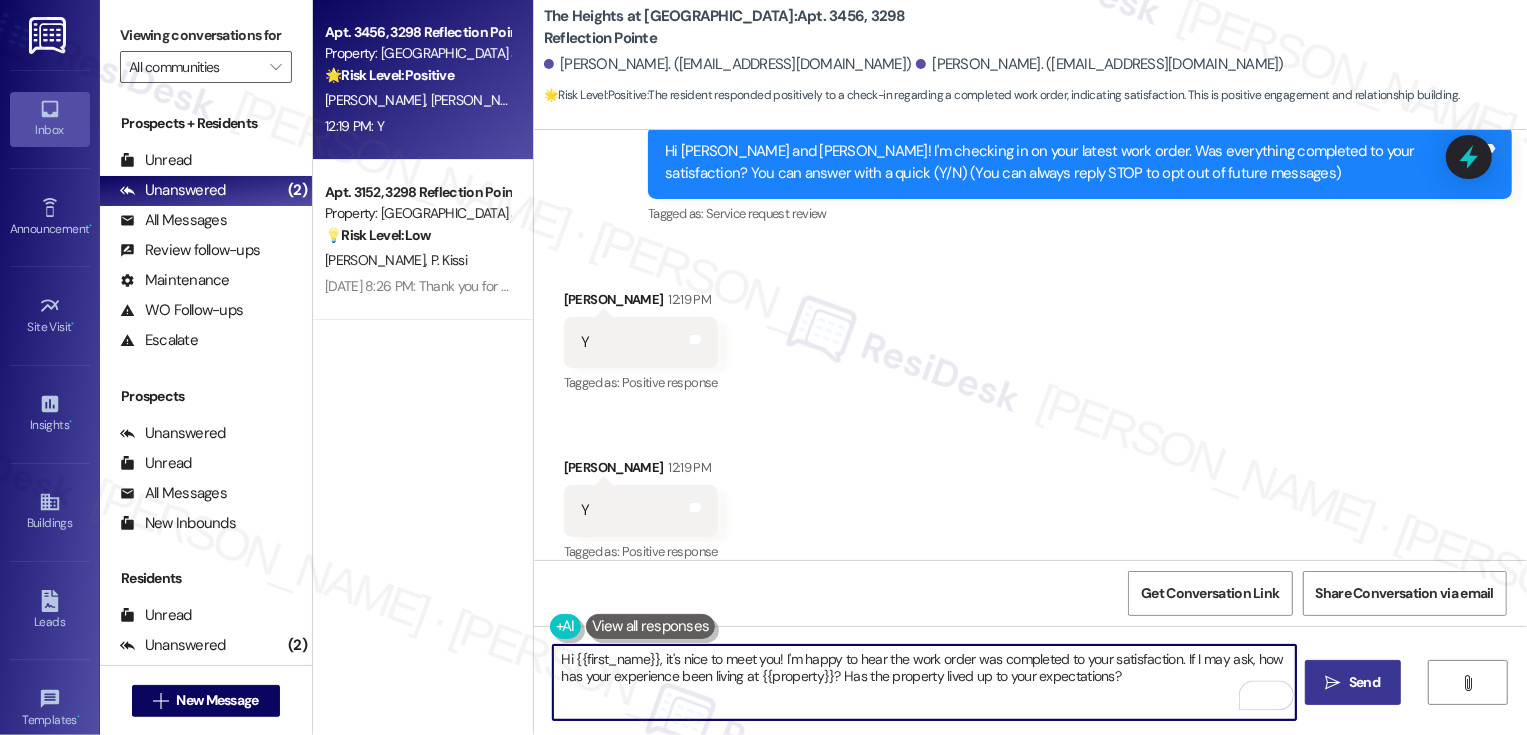click on "Hi {{first_name}}, it's nice to meet you! I'm happy to hear the work order was completed to your satisfaction. If I may ask, how has your experience been living at {{property}}? Has the property lived up to your expectations?" at bounding box center (924, 682) 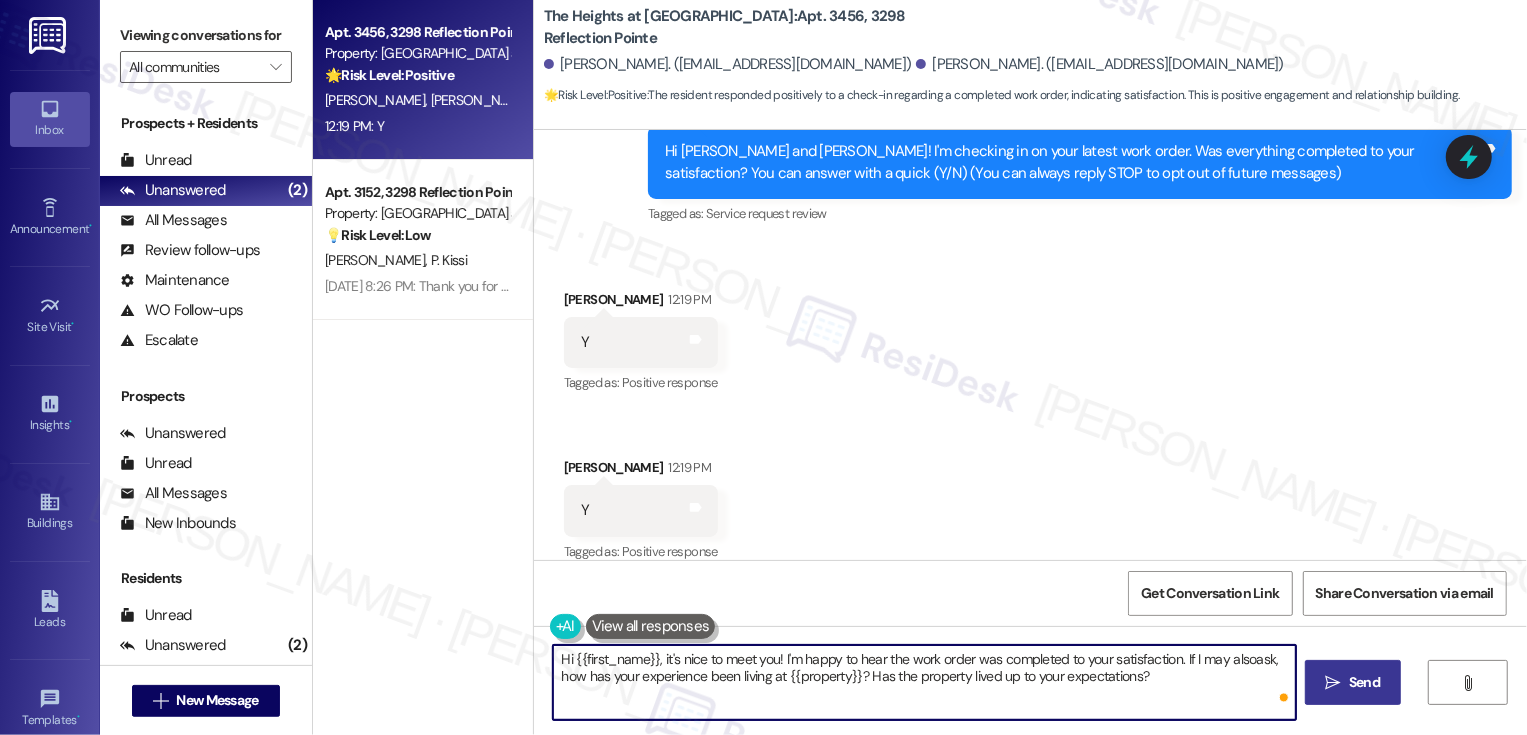 type on "Hi {{first_name}}, it's nice to meet you! I'm happy to hear the work order was completed to your satisfaction. If I may also ask, how has your experience been living at {{property}}? Has the property lived up to your expectations?" 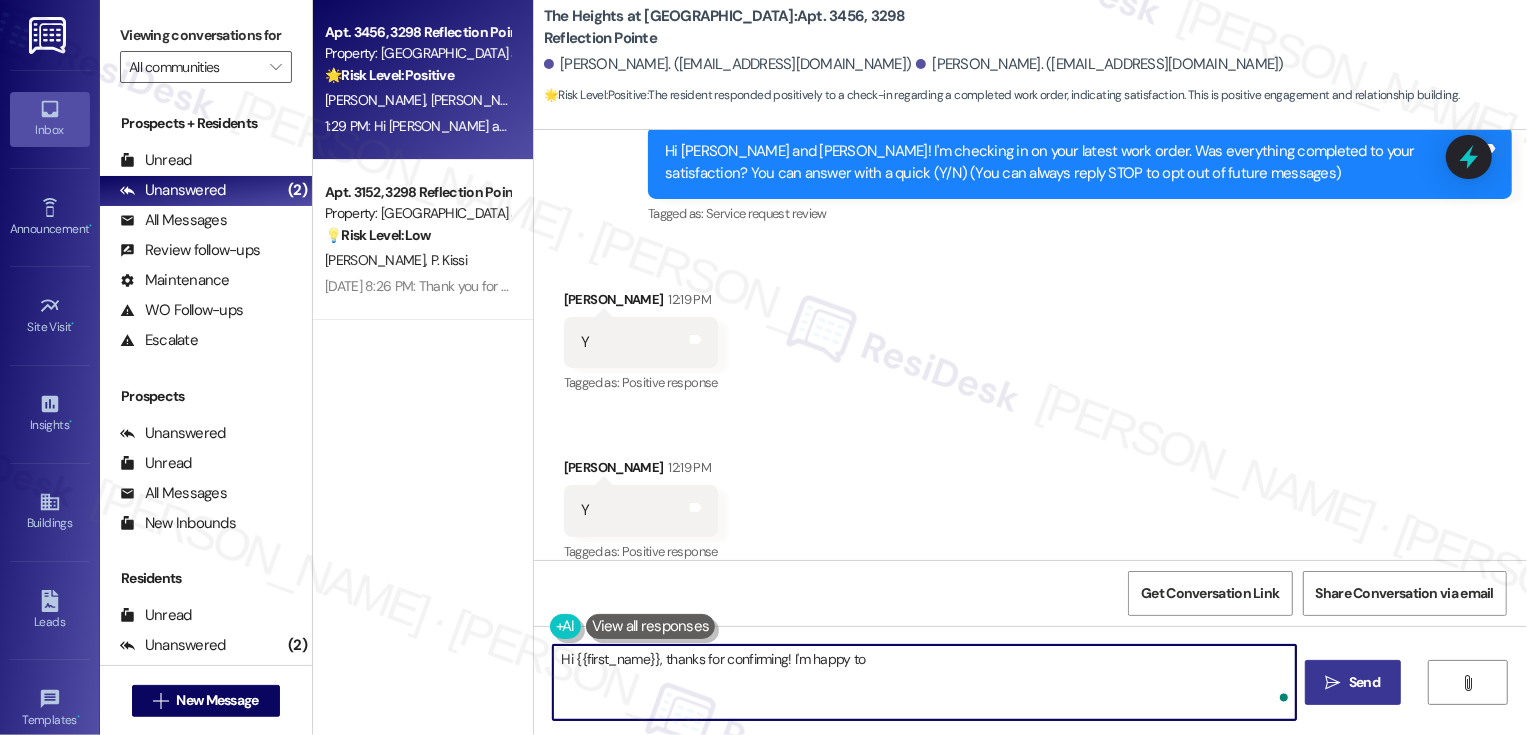 scroll, scrollTop: 652, scrollLeft: 0, axis: vertical 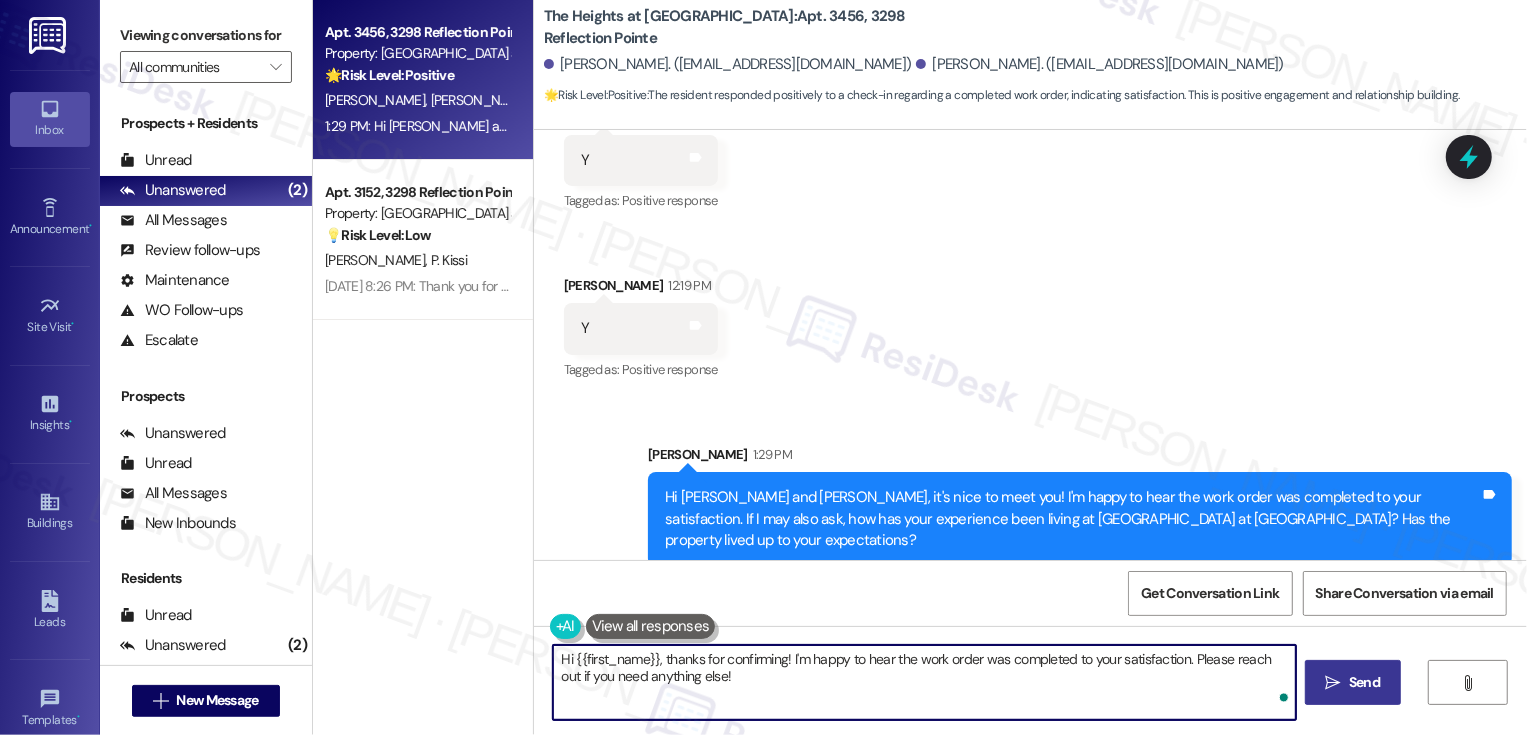 type on "Hi {{first_name}}, thanks for confirming! I'm happy to hear the work order was completed to your satisfaction. Please reach out if you need anything else!" 